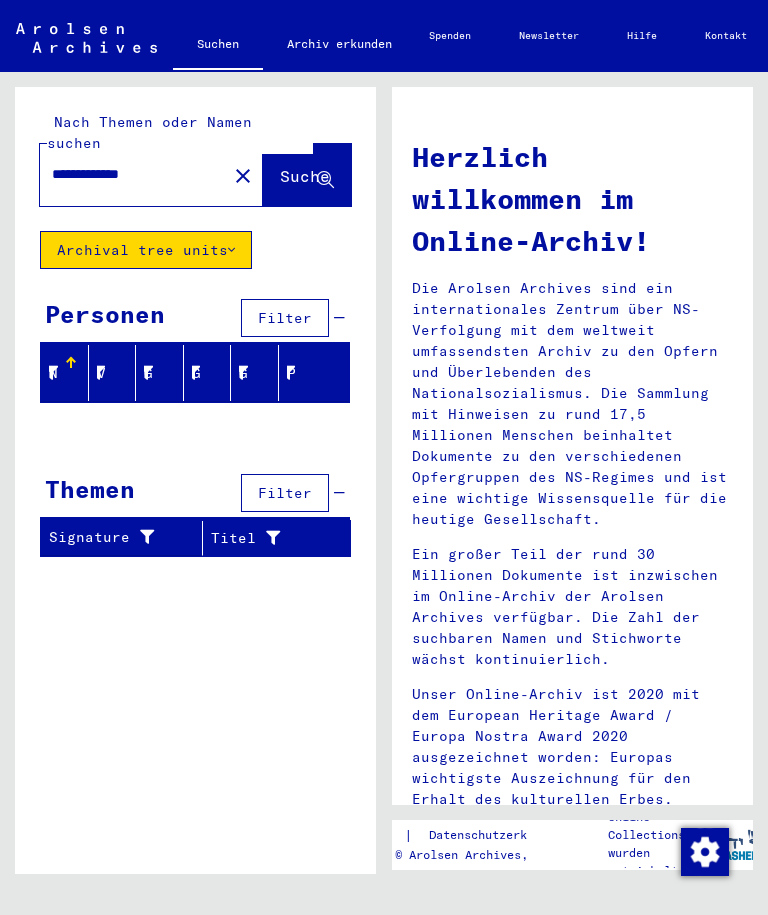 scroll, scrollTop: 0, scrollLeft: 0, axis: both 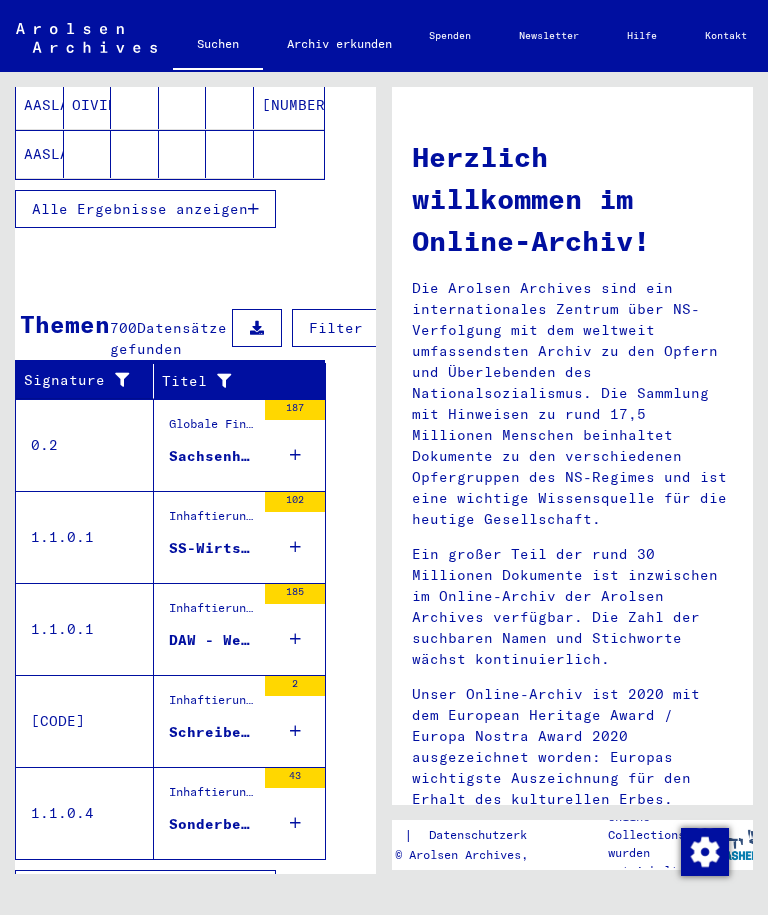 click at bounding box center (295, 639) 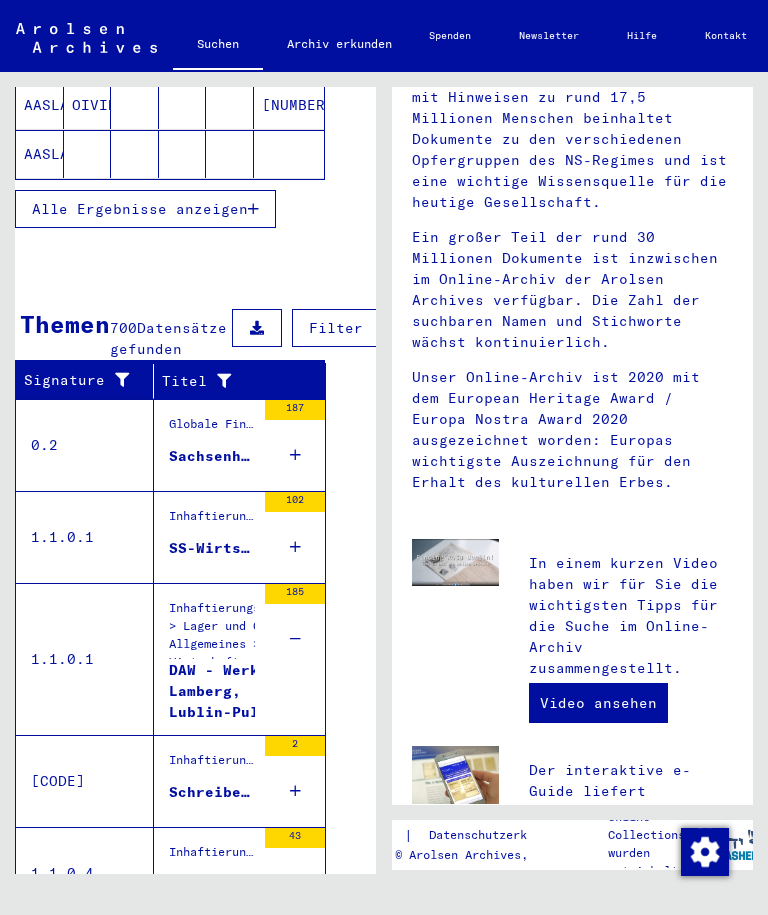 scroll, scrollTop: 338, scrollLeft: 0, axis: vertical 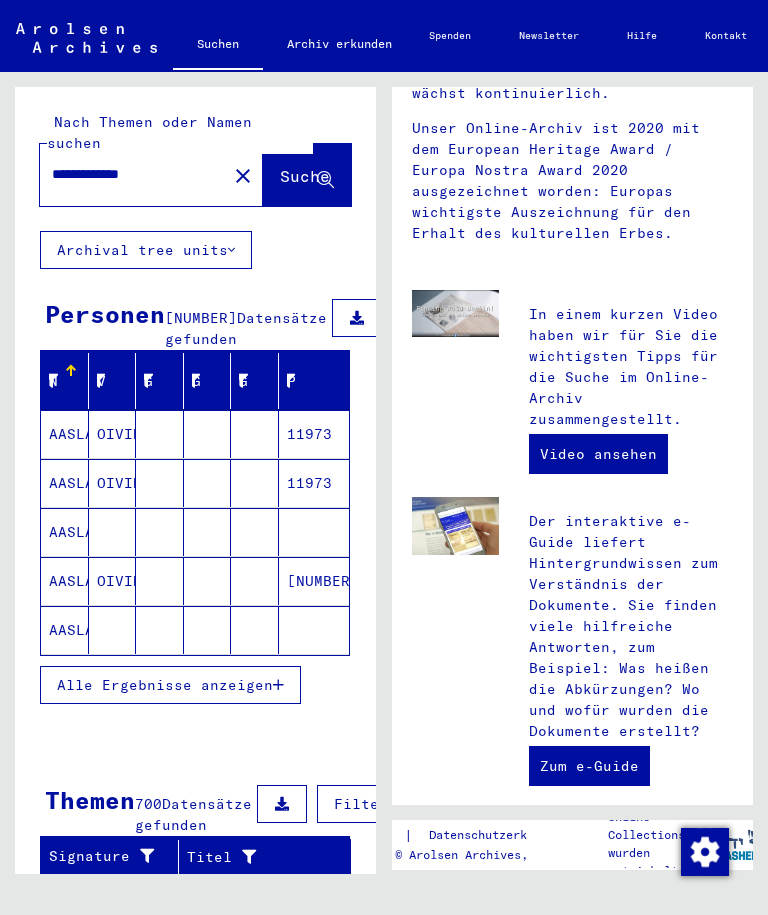 click on "**********" 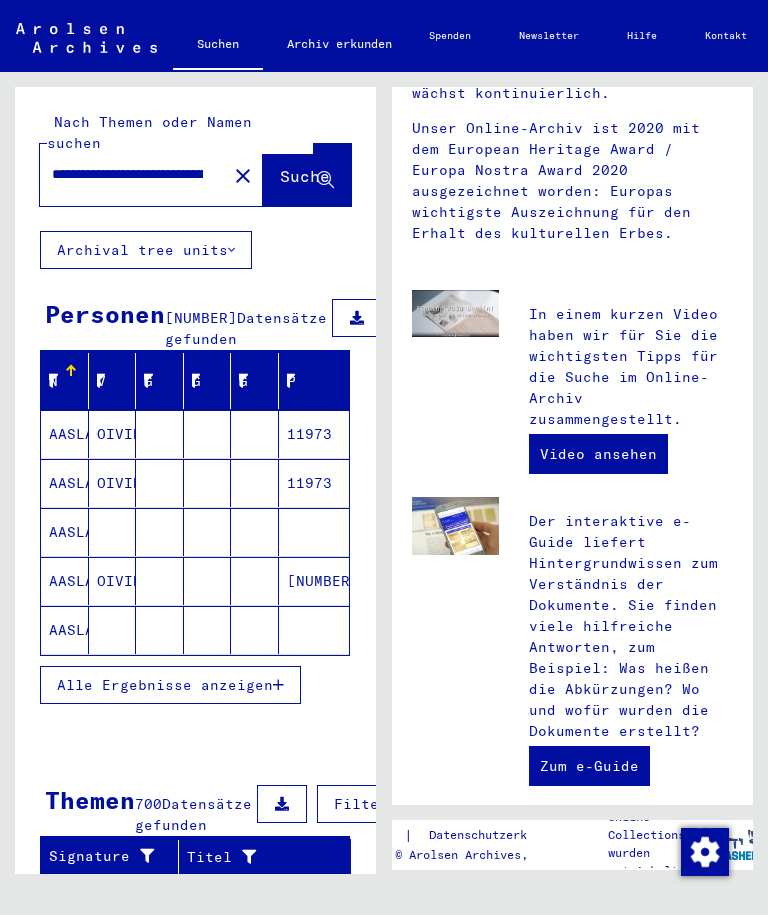 type on "**********" 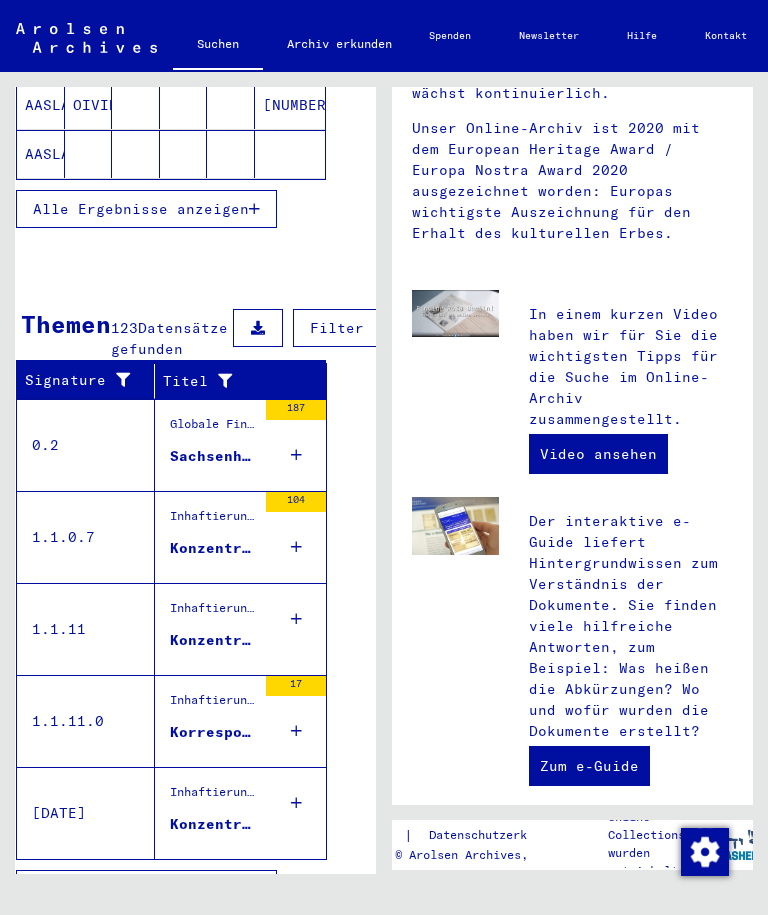 click on "Globale Findmittel > Inventurkartei ([YEAR] - [YEAR]) > Inventurkartei "German Concentration Camps"" at bounding box center (213, 430) 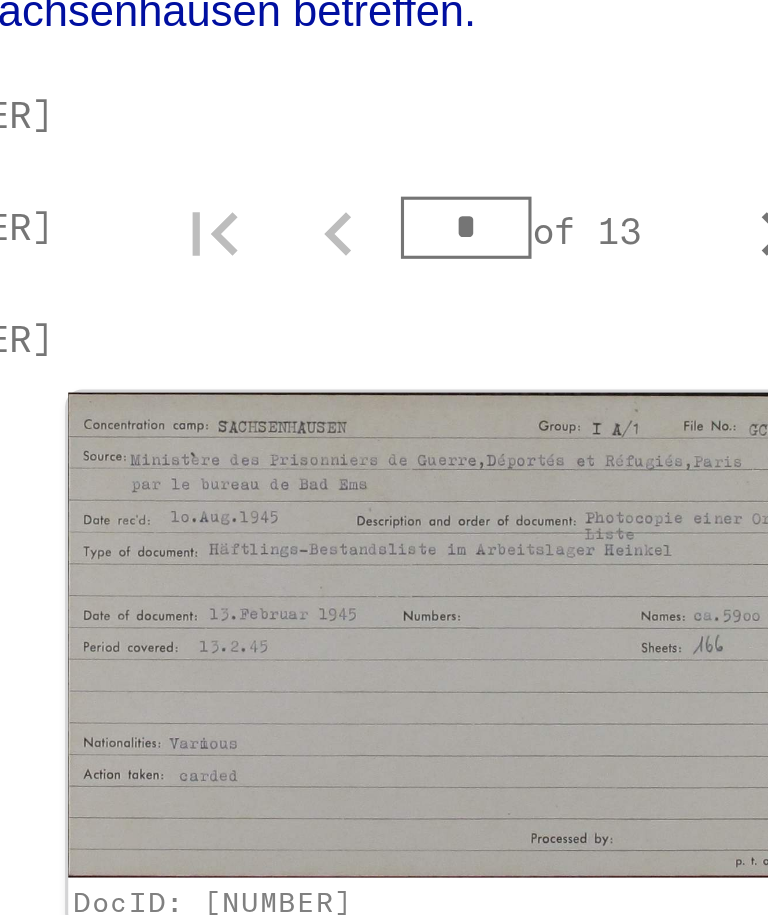 scroll, scrollTop: 248, scrollLeft: 6, axis: both 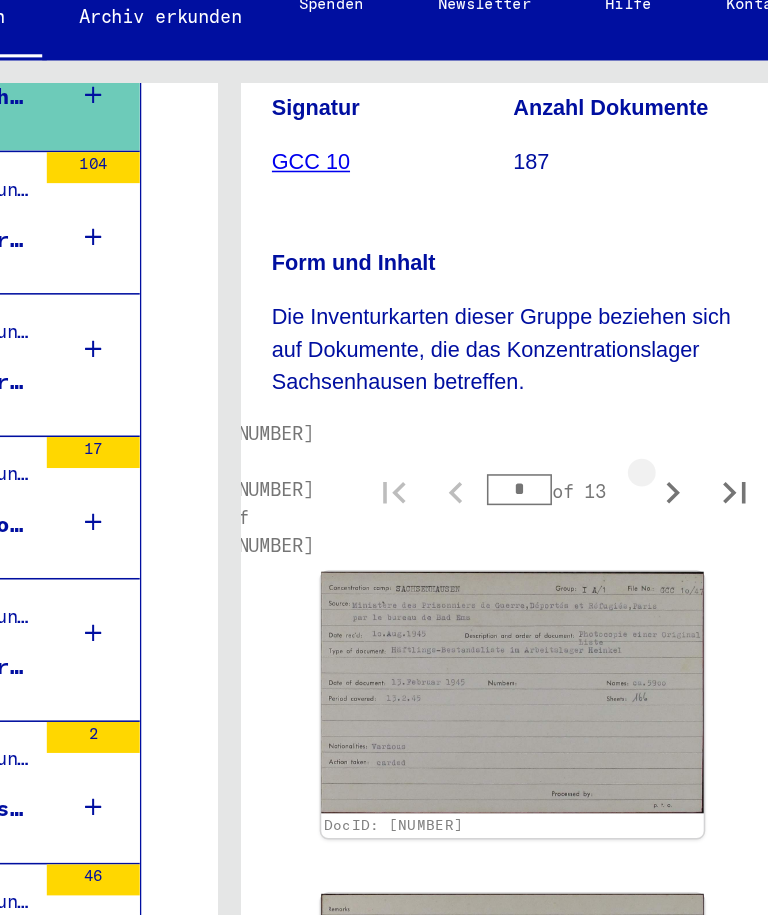 click 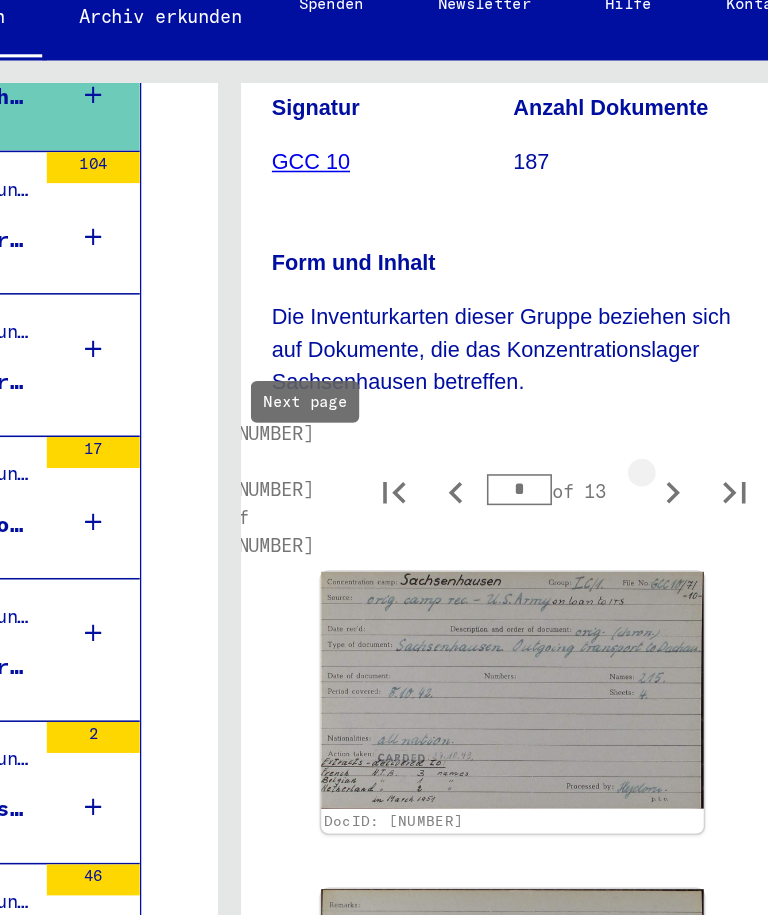 type on "*" 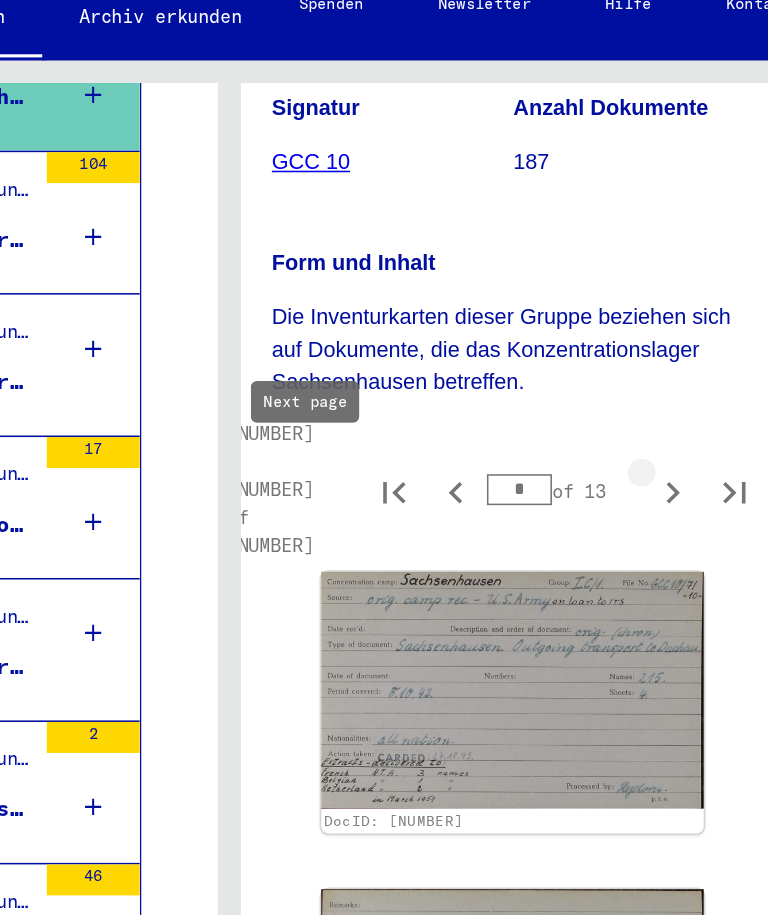 type on "*" 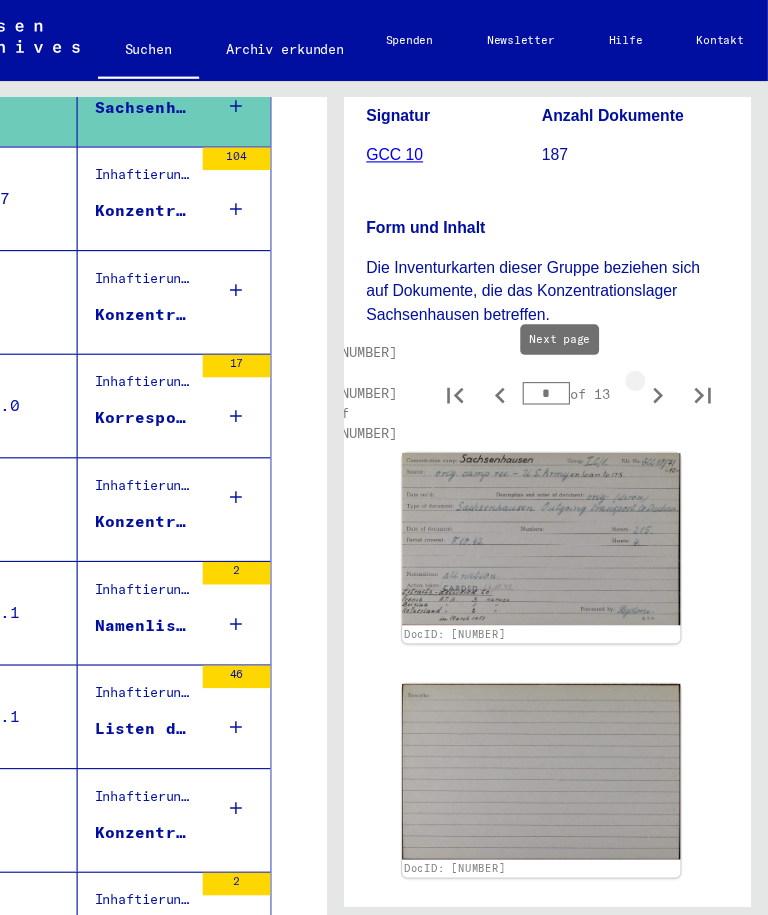 click 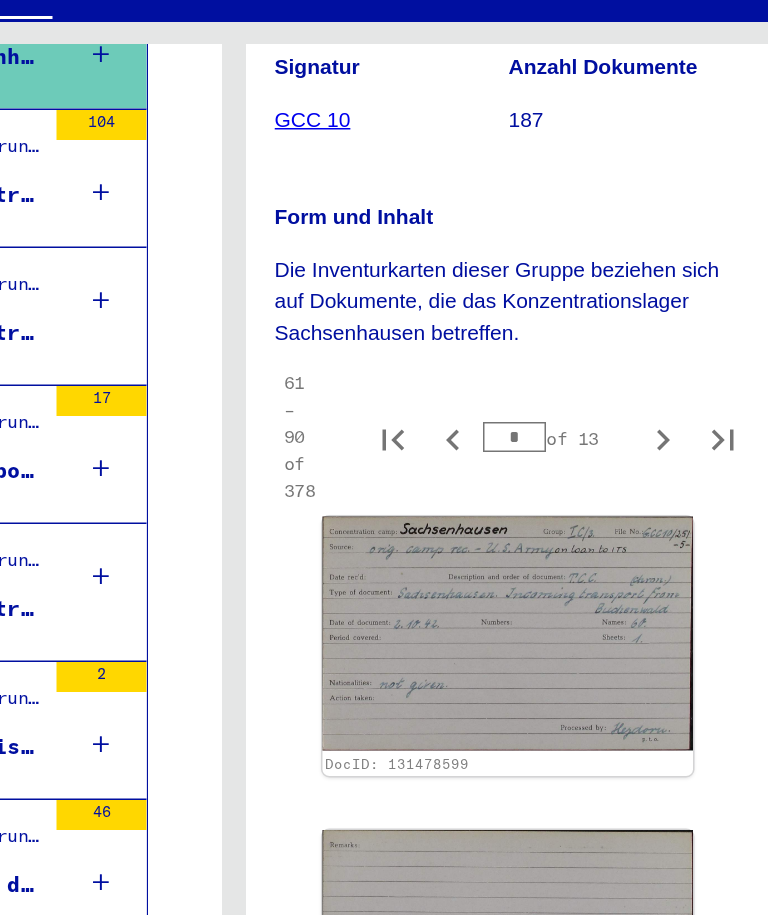 click 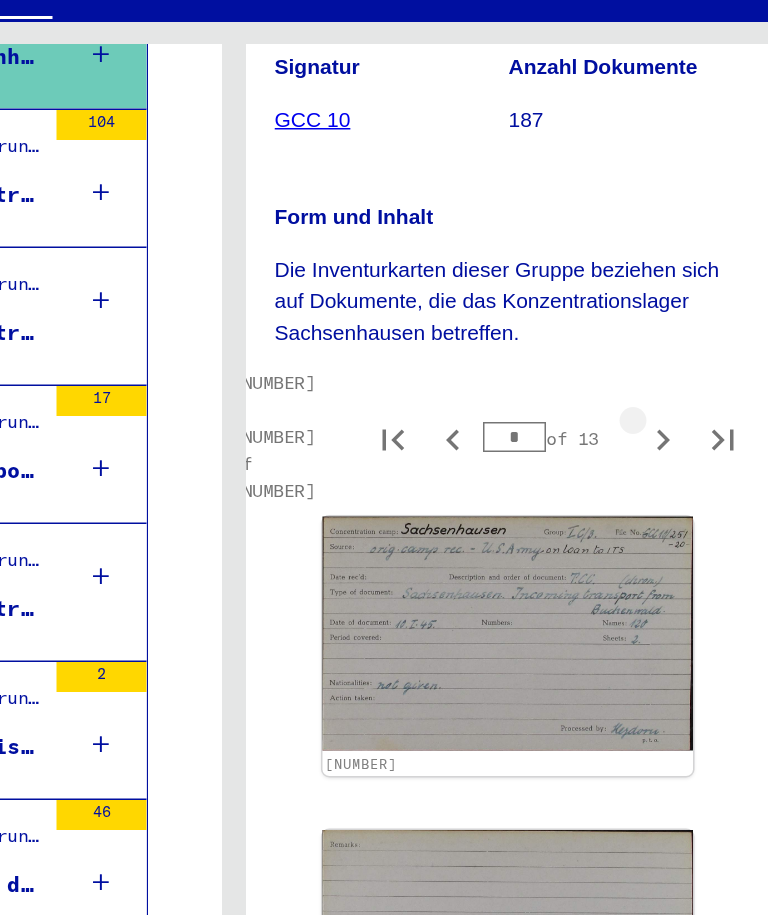 click 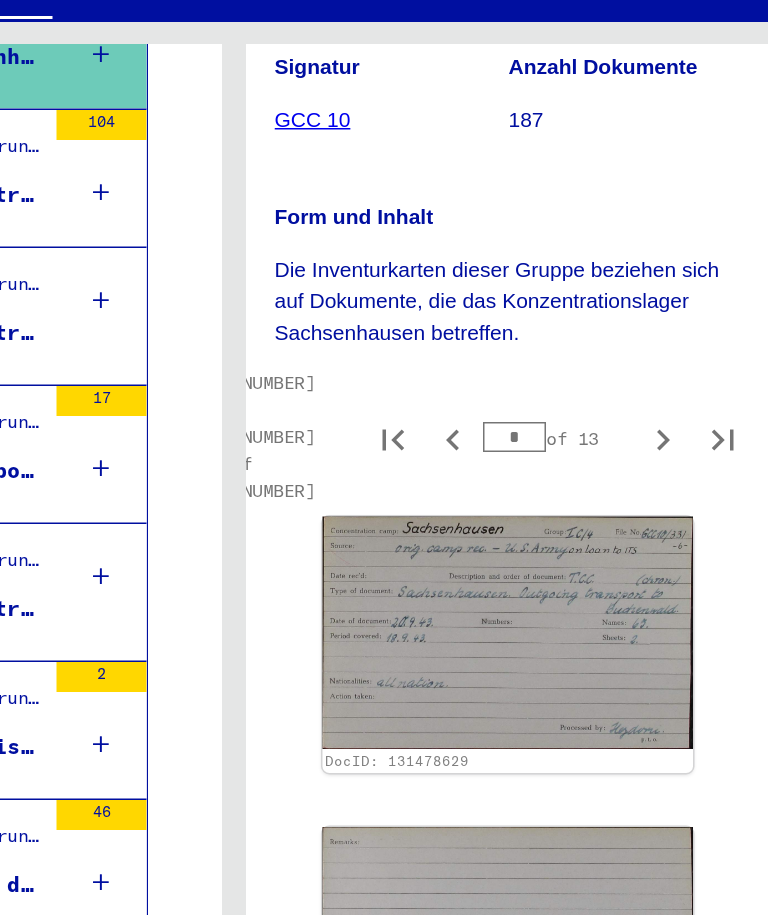 click 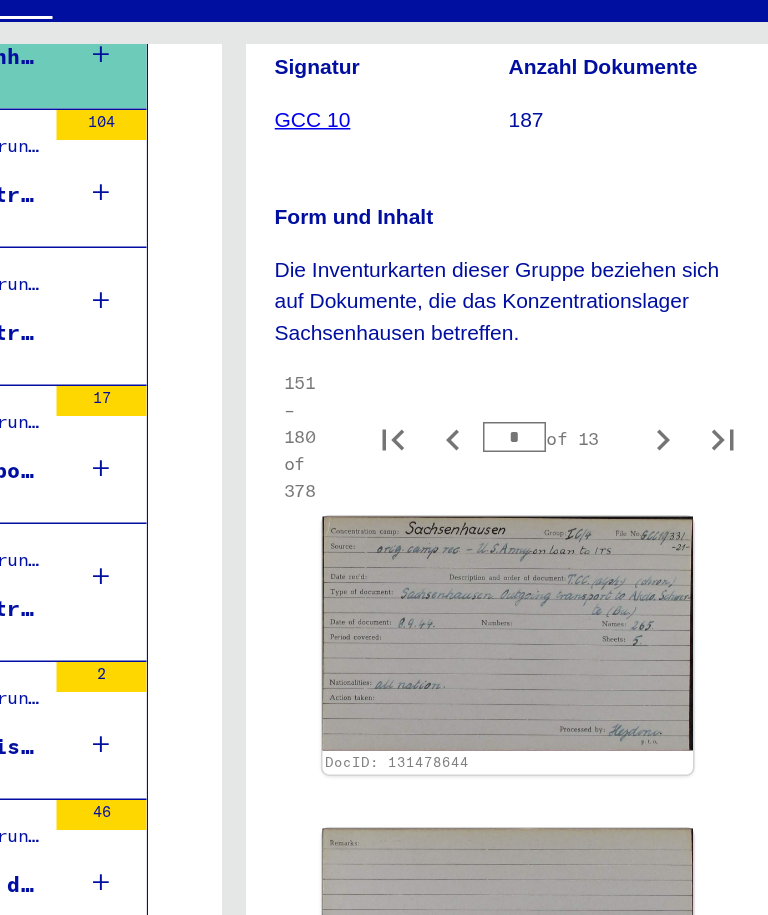 click 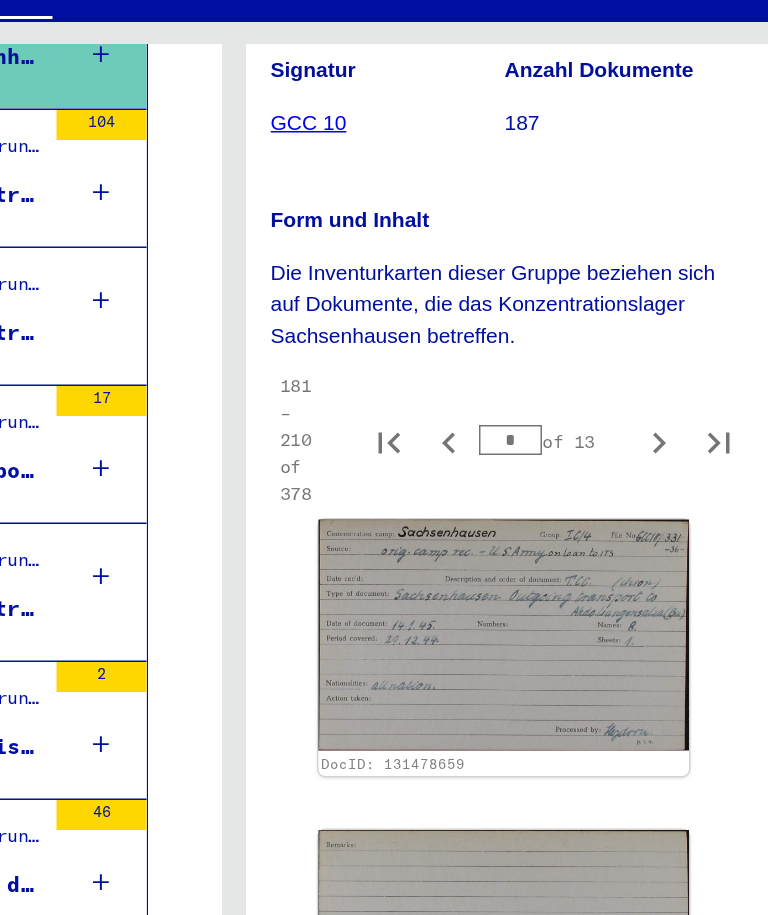 scroll, scrollTop: 246, scrollLeft: 9, axis: both 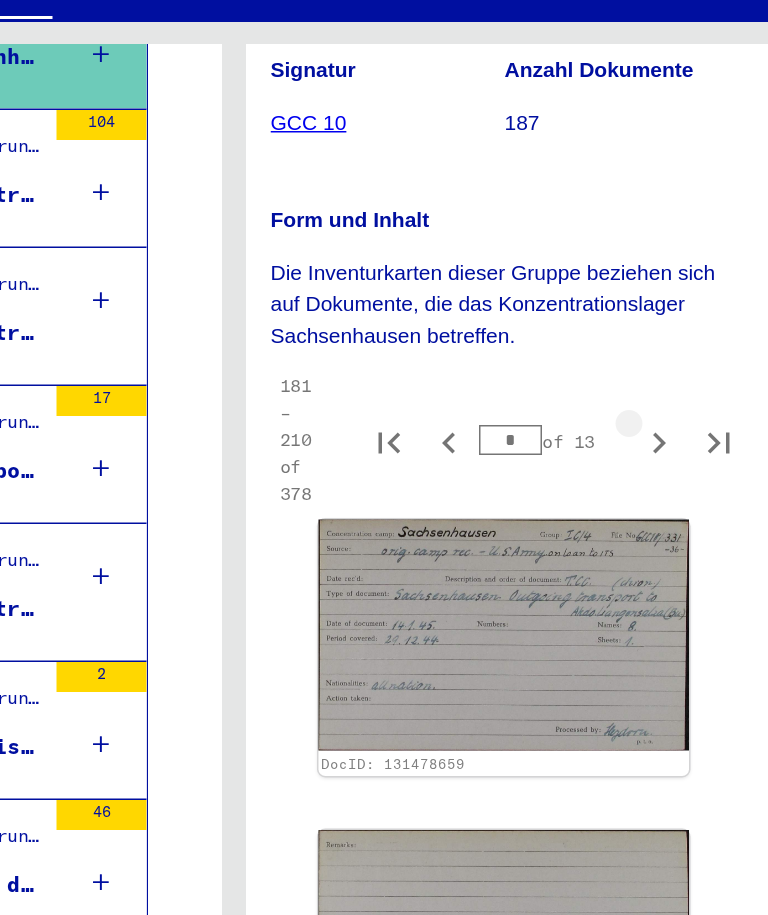 click 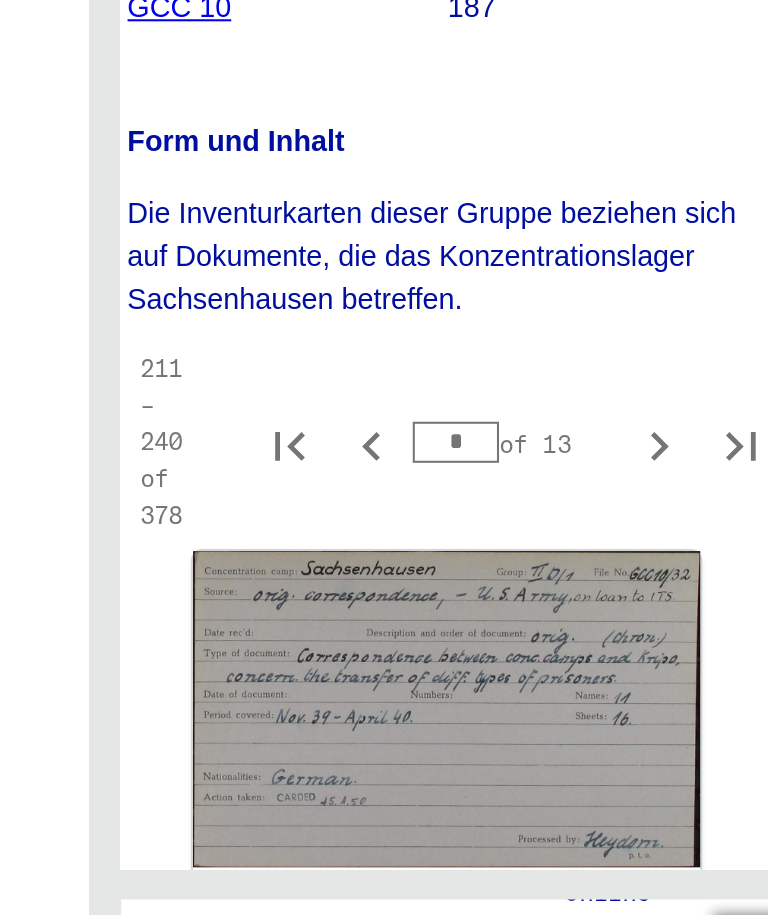 scroll, scrollTop: 0, scrollLeft: 22, axis: horizontal 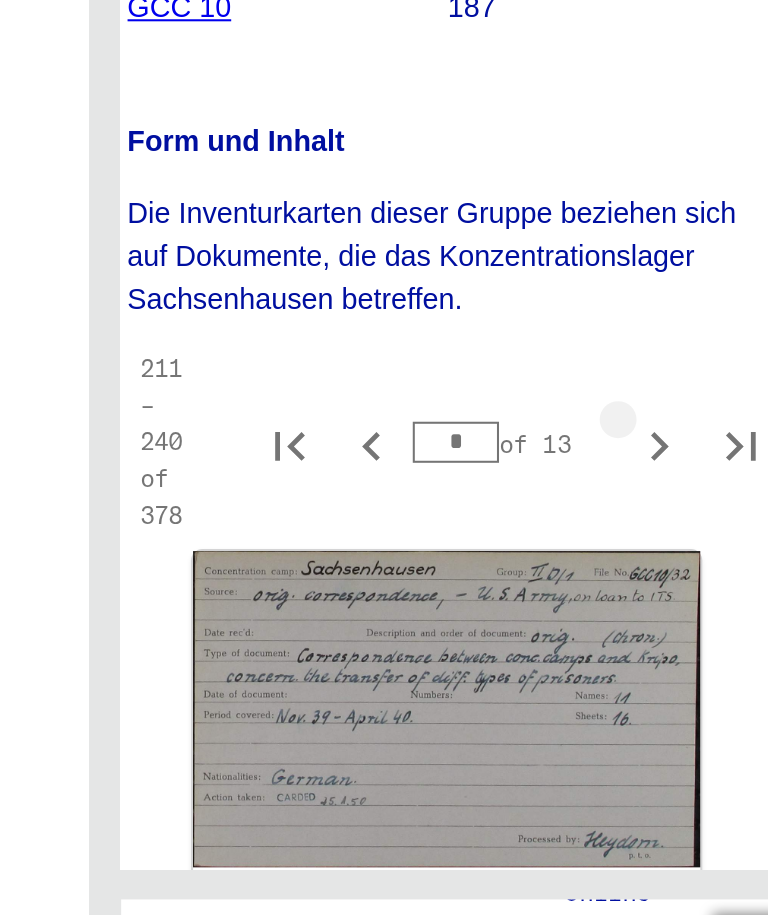 click 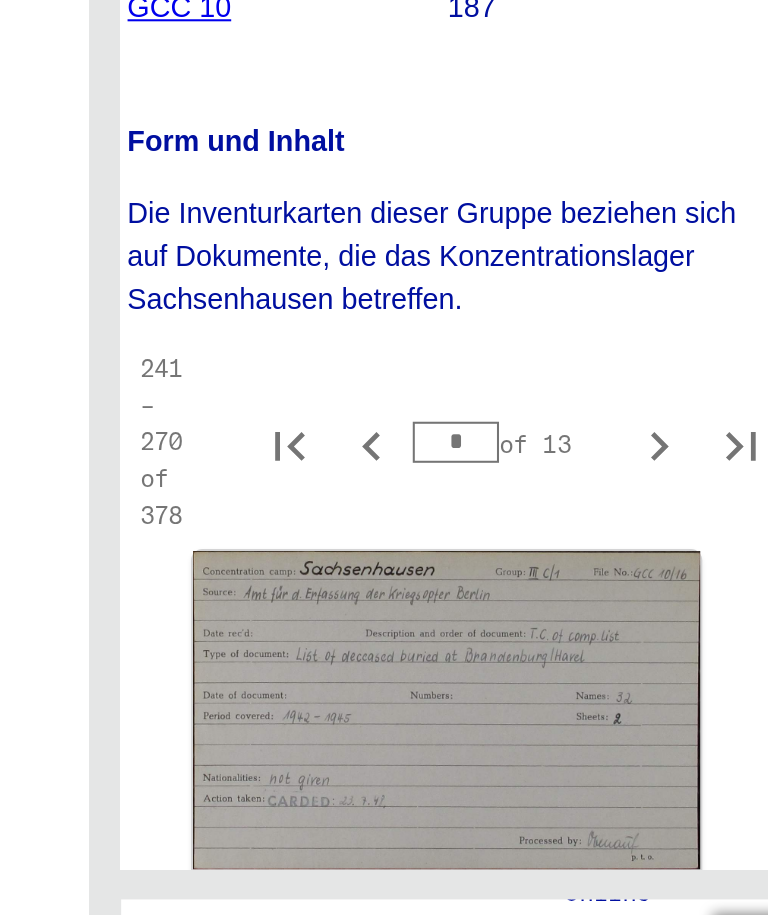 click 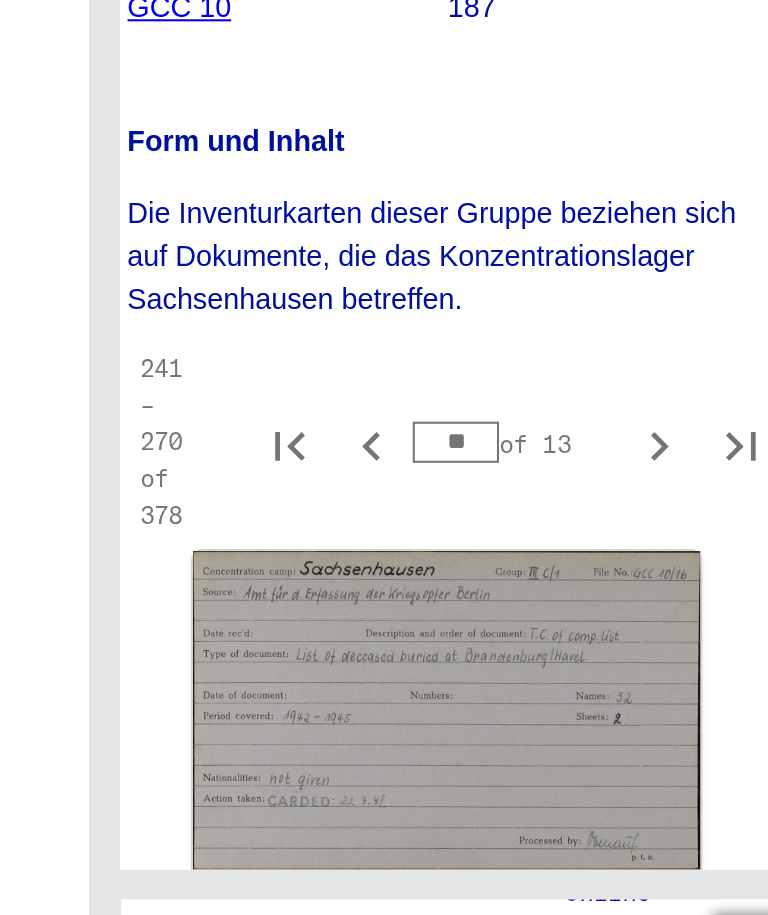 type on "**" 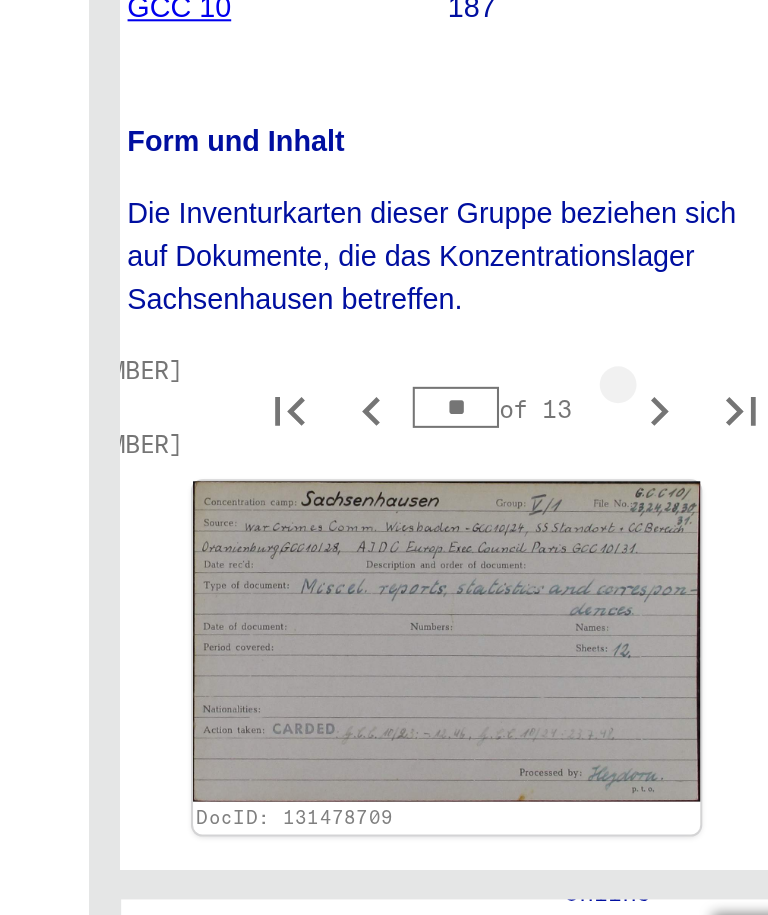 click 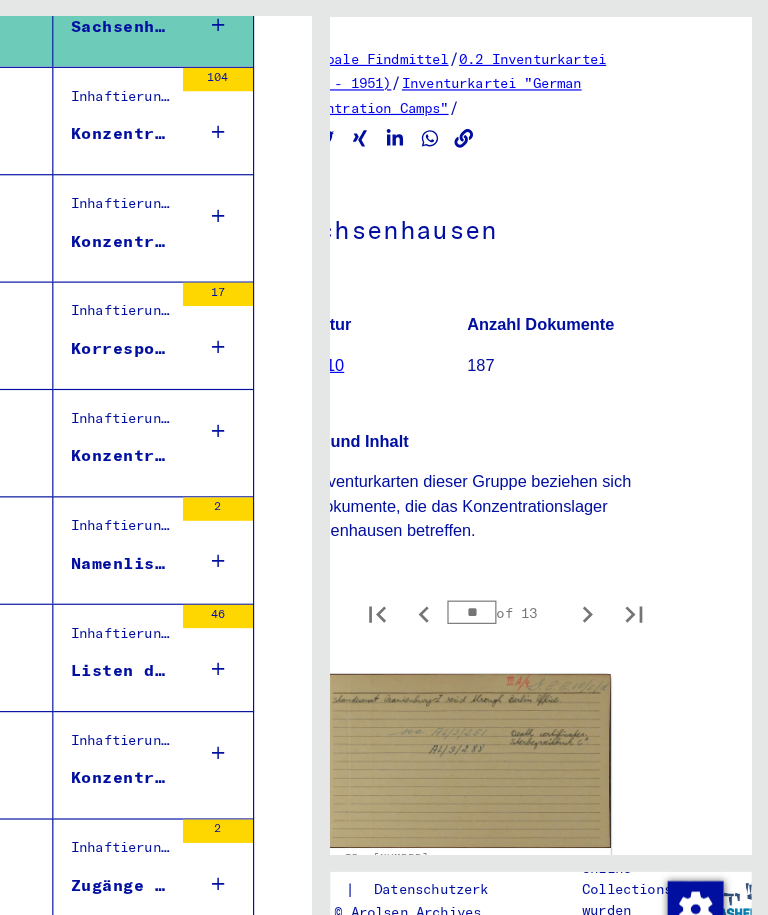 scroll, scrollTop: 0, scrollLeft: 64, axis: horizontal 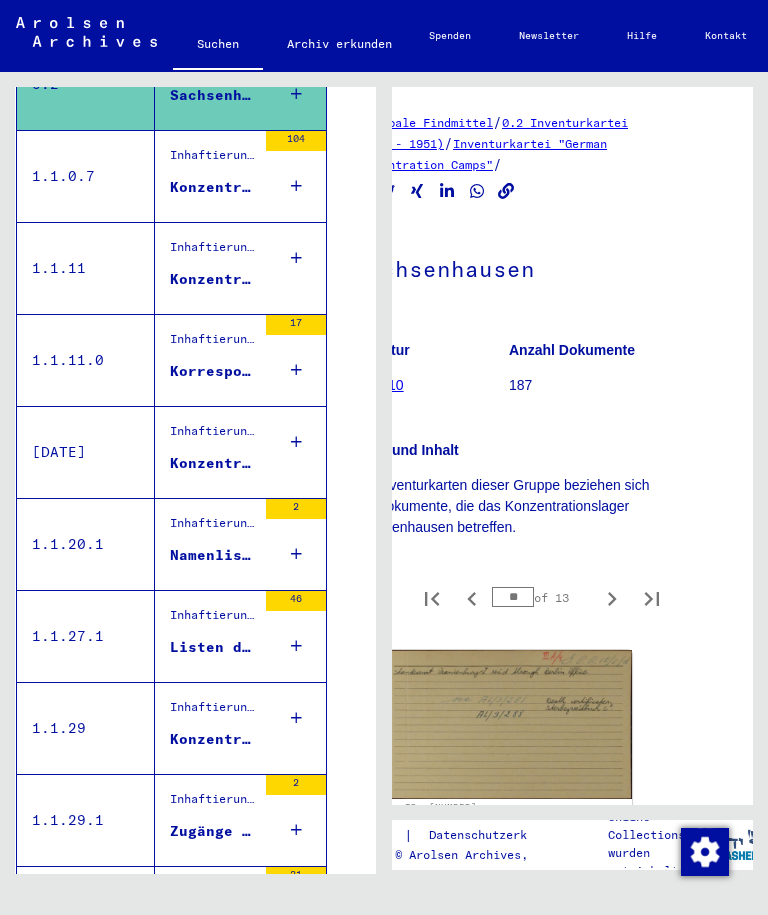 click 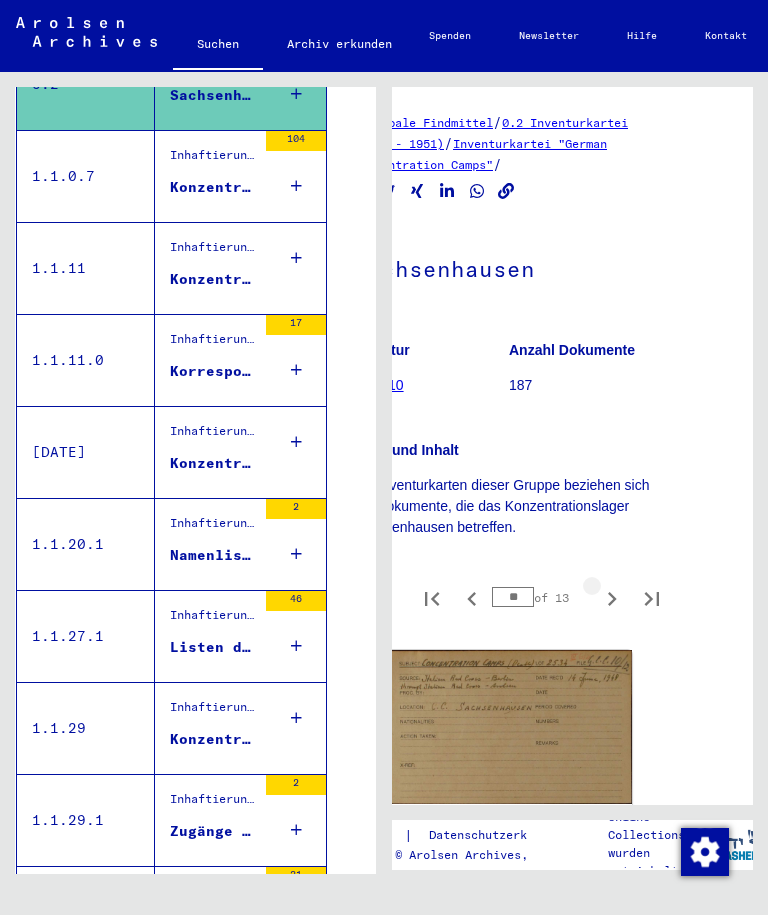 type on "**" 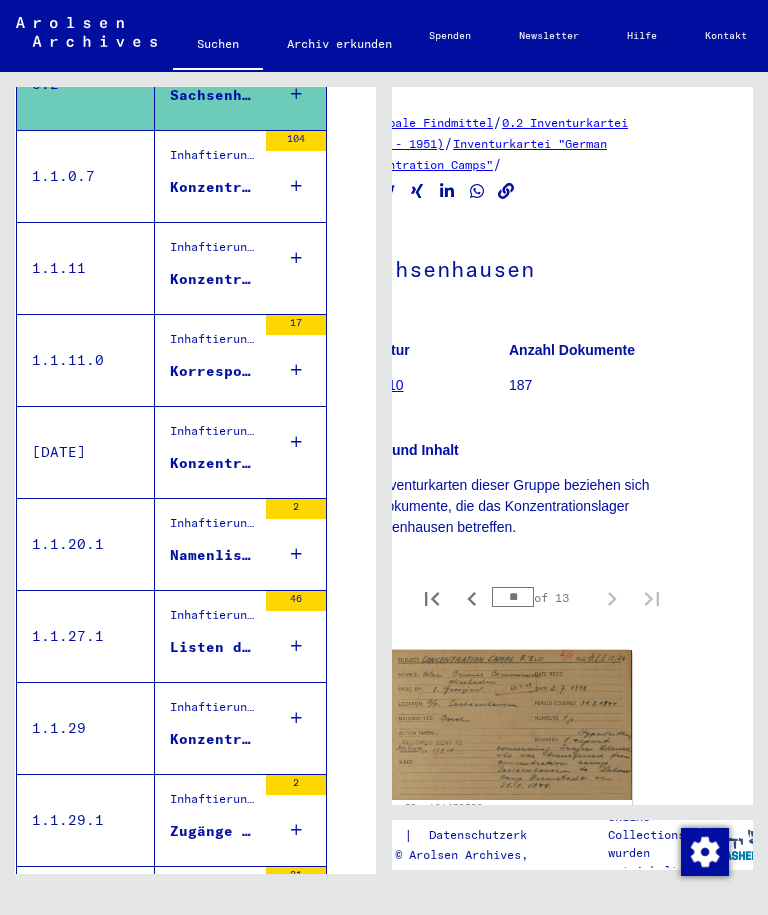 click 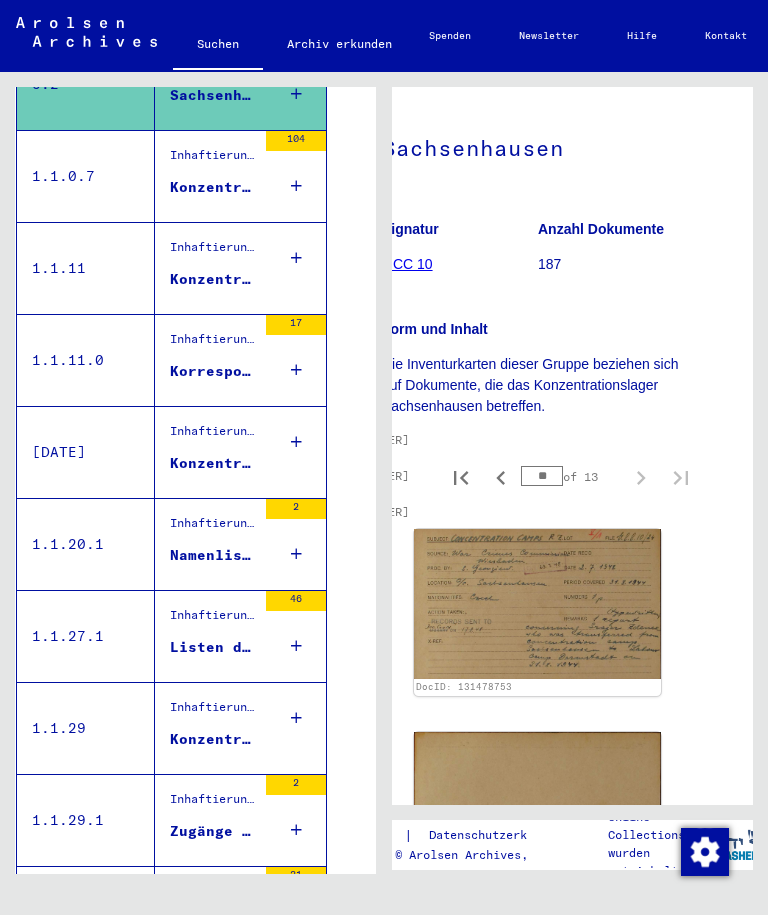 scroll, scrollTop: 119, scrollLeft: 35, axis: both 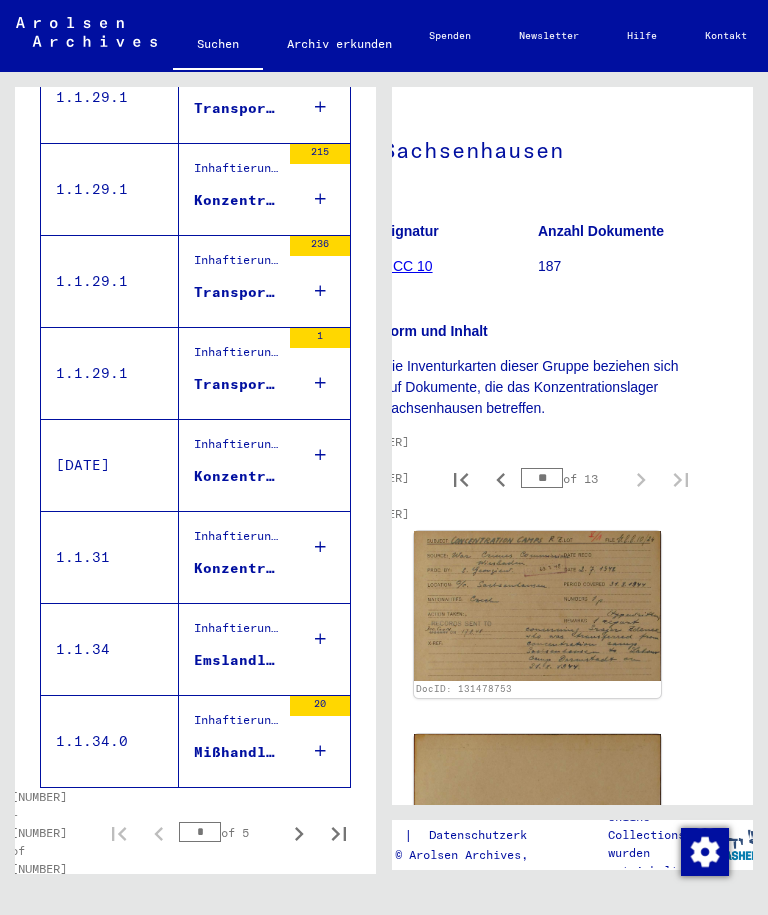 click on "Mißhandlungen in den Emslandlagern" at bounding box center (237, 752) 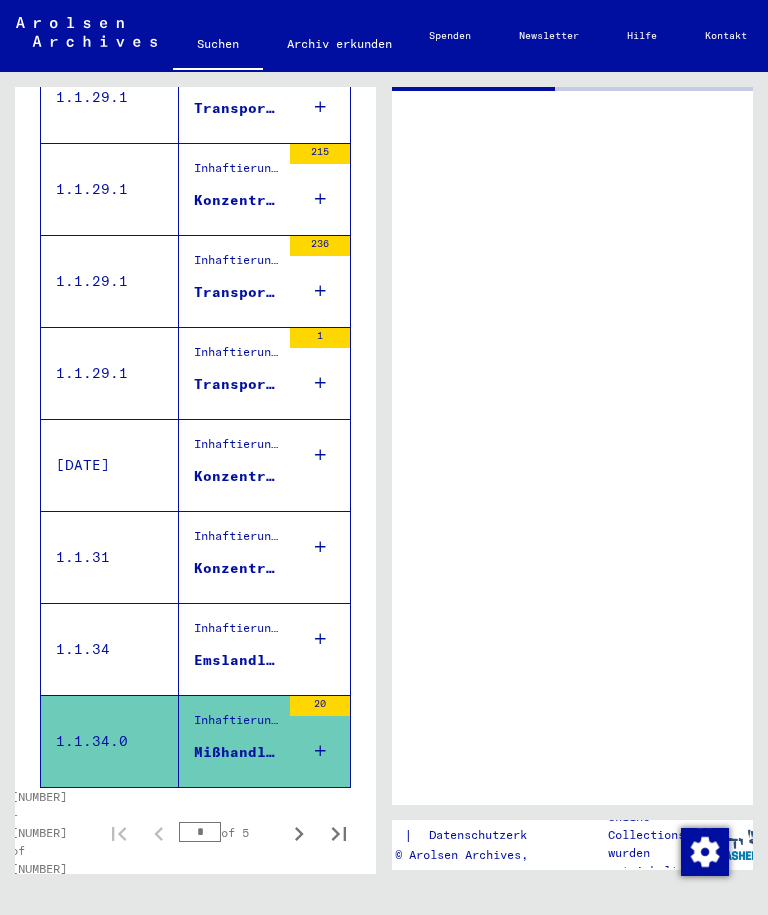 scroll, scrollTop: 0, scrollLeft: 0, axis: both 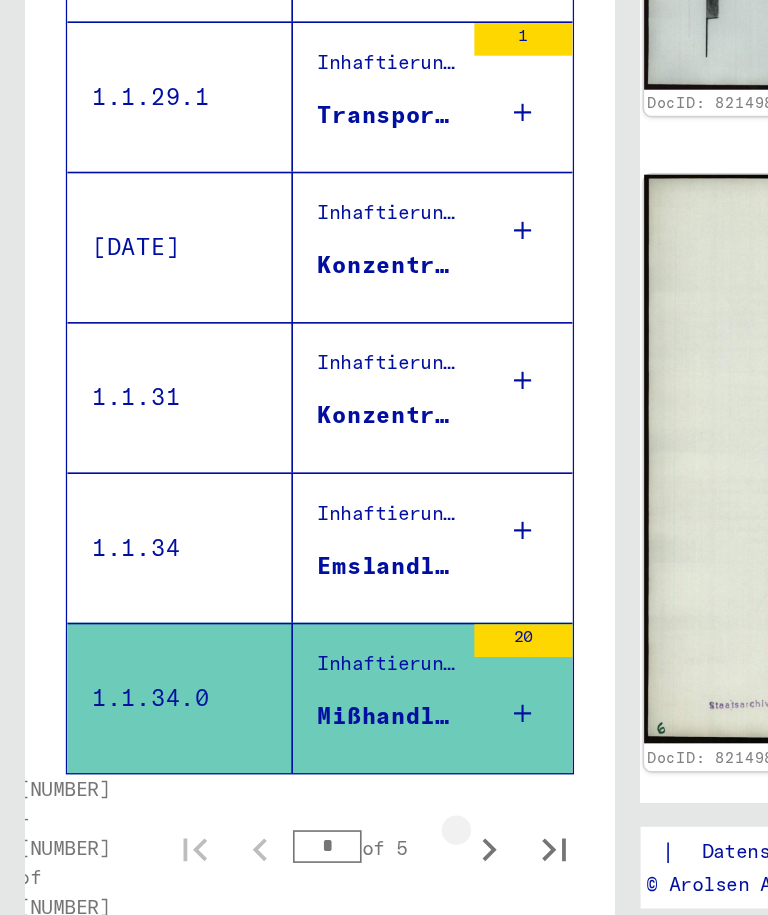 click 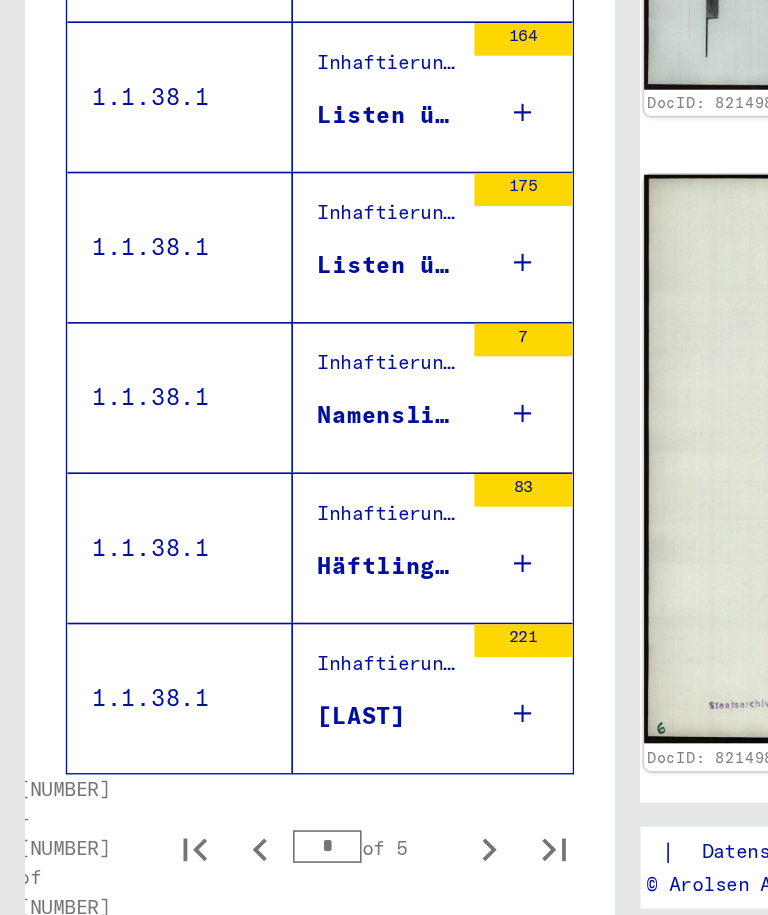 click 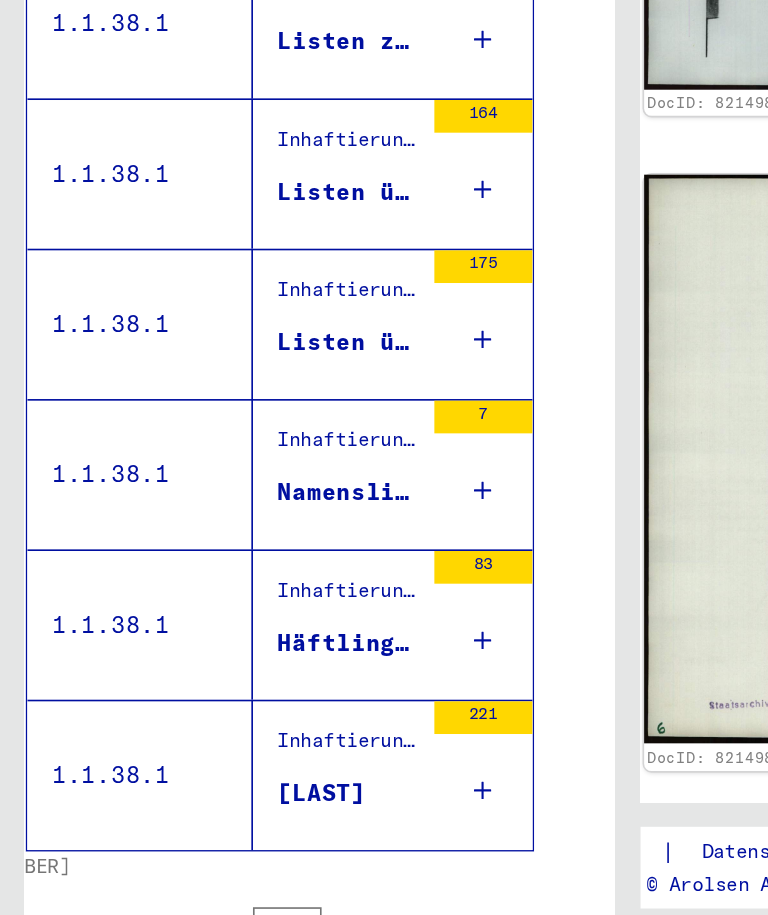 scroll, scrollTop: 1975, scrollLeft: 28, axis: both 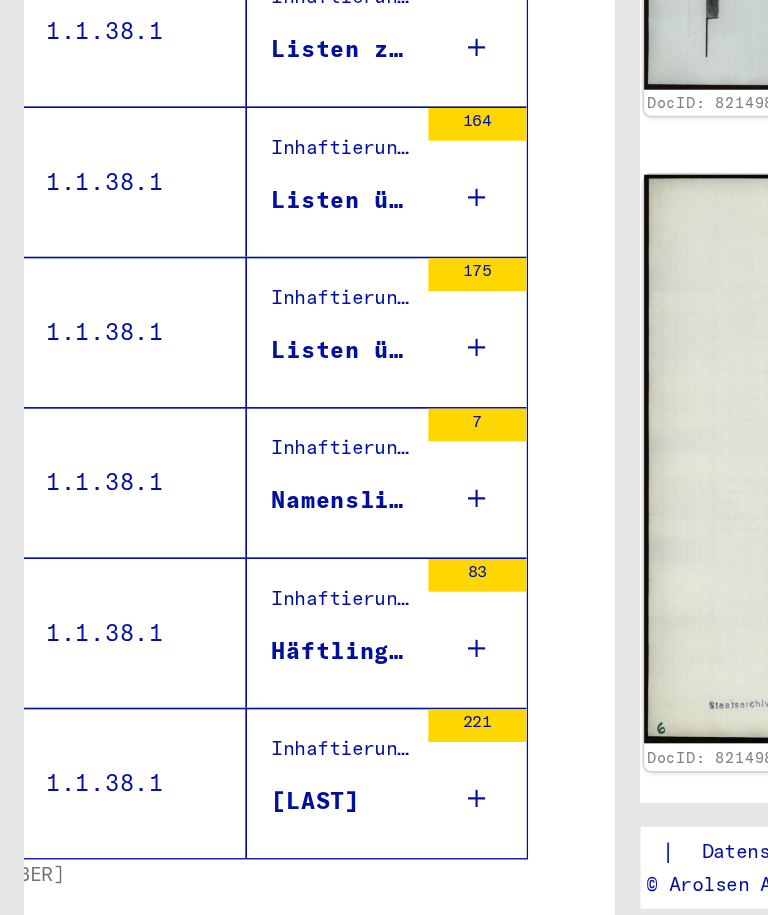 click on "Namenslisten und Notizen zu Häftlingen des Konzentrationslagers Sachsenhausen; Auszug einer Transportliste vom Konzentrationslager Sachsenhausen in das Arbeitslager Darmstadt; Liste von Häftlingen des Konzentrationslagers Sachsenhausen" at bounding box center [209, 620] 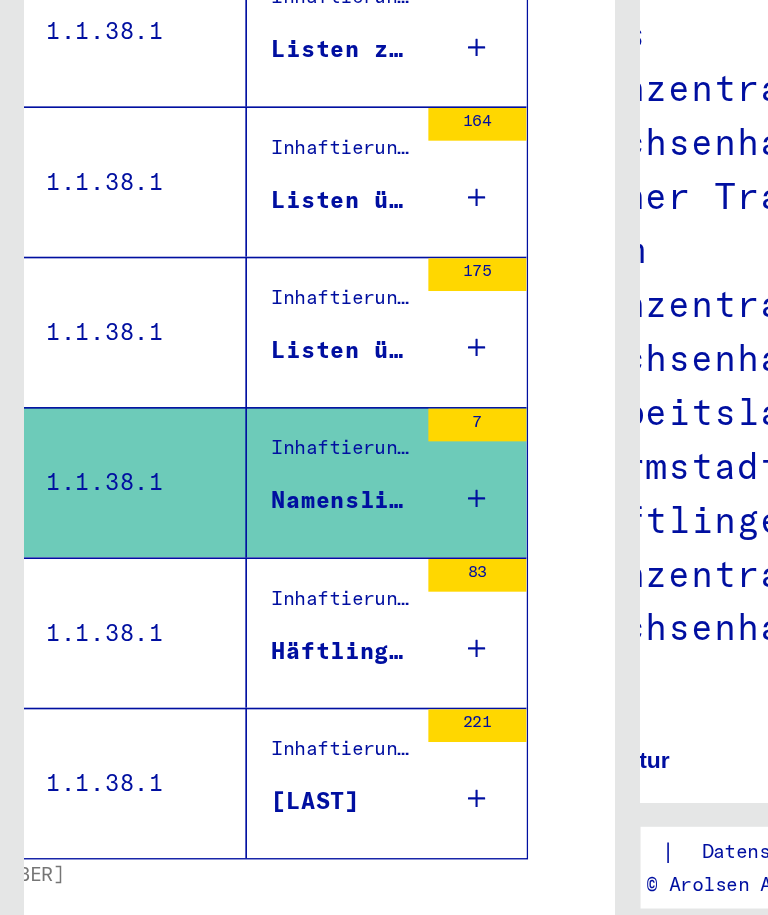 scroll, scrollTop: 0, scrollLeft: 64, axis: horizontal 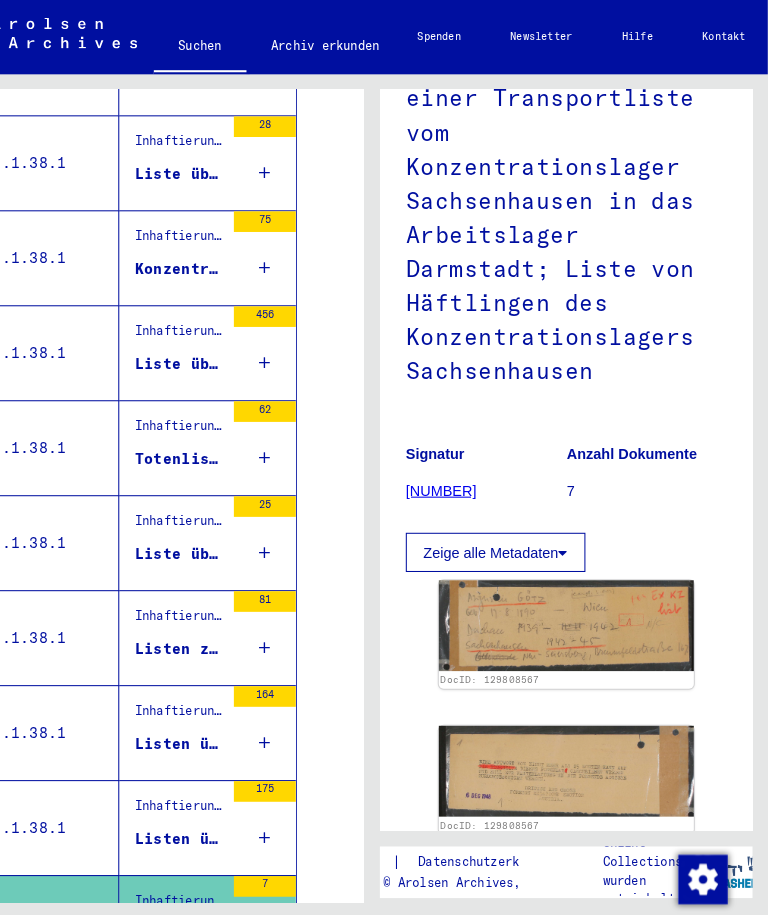 click 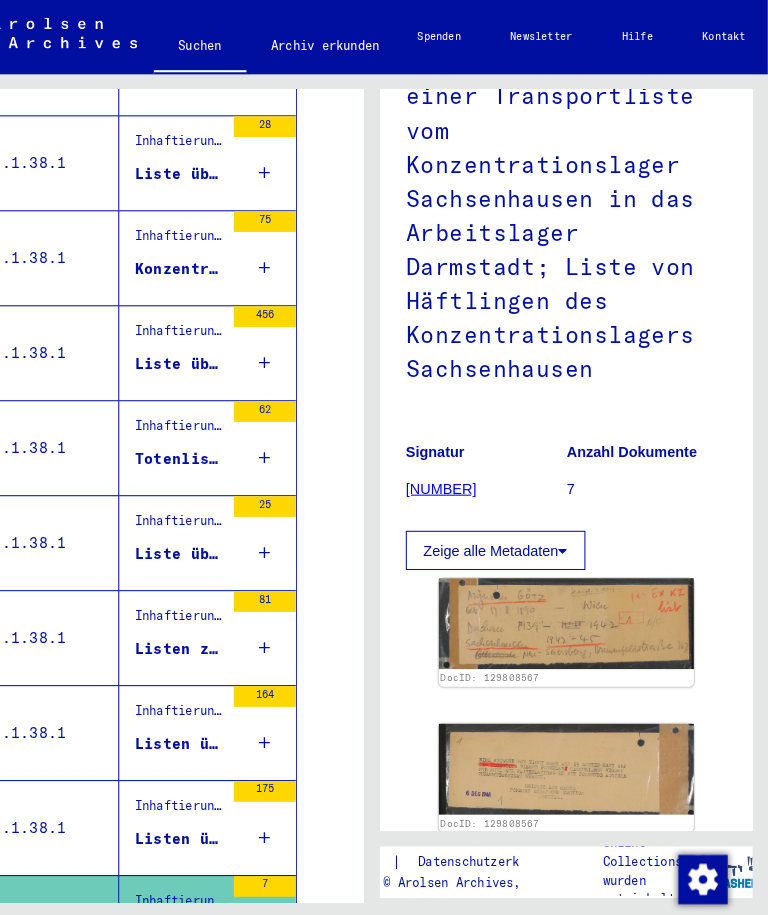 click on "Inhaftierungsdokumente > Lager und Ghettos > Konzentrationslager Sachsenhausen > Listenmaterial Sachsenhausen" at bounding box center [198, 787] 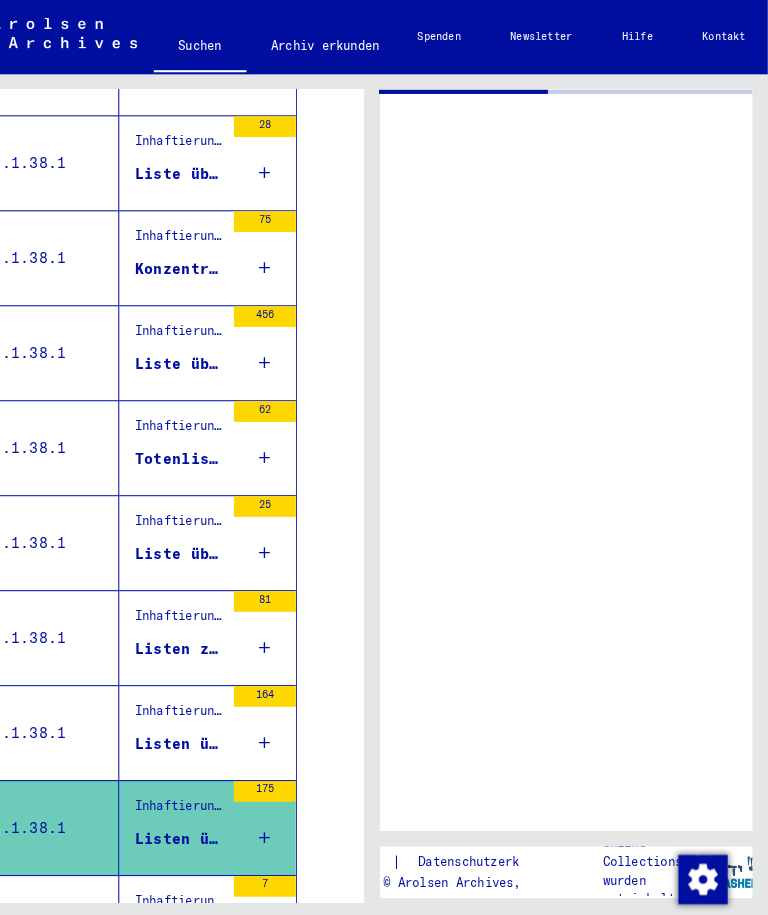 scroll, scrollTop: 0, scrollLeft: 0, axis: both 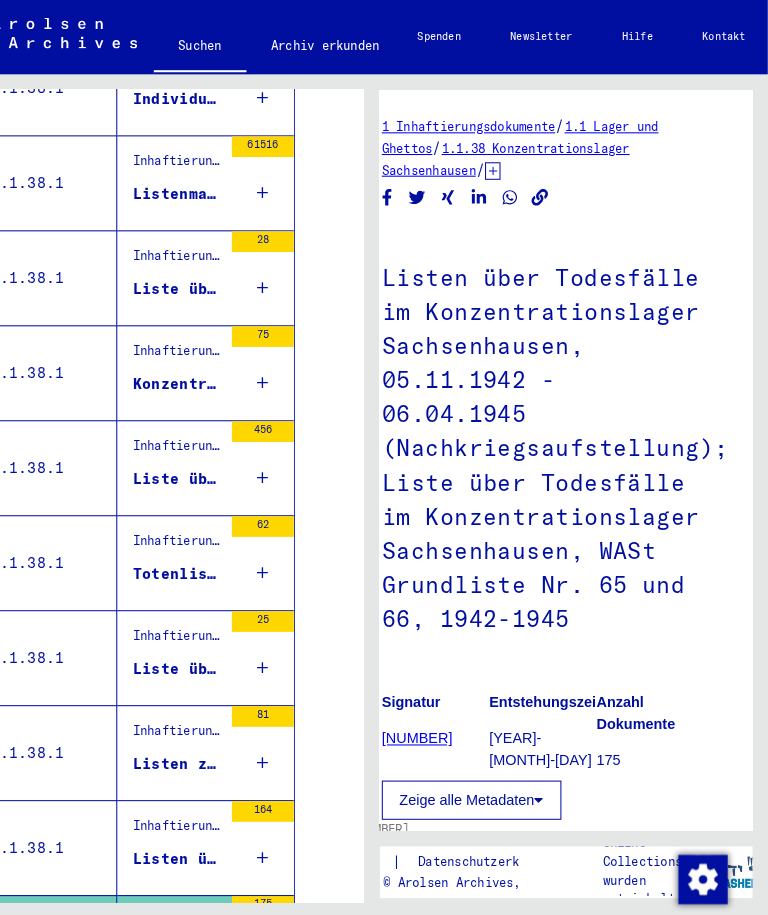 click 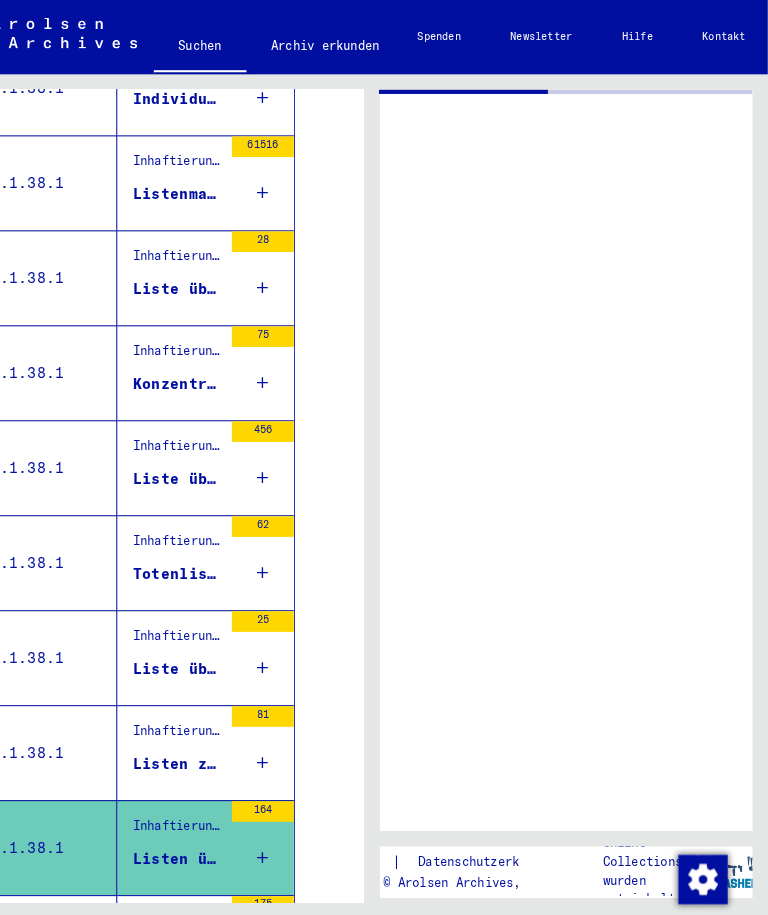scroll, scrollTop: 0, scrollLeft: 0, axis: both 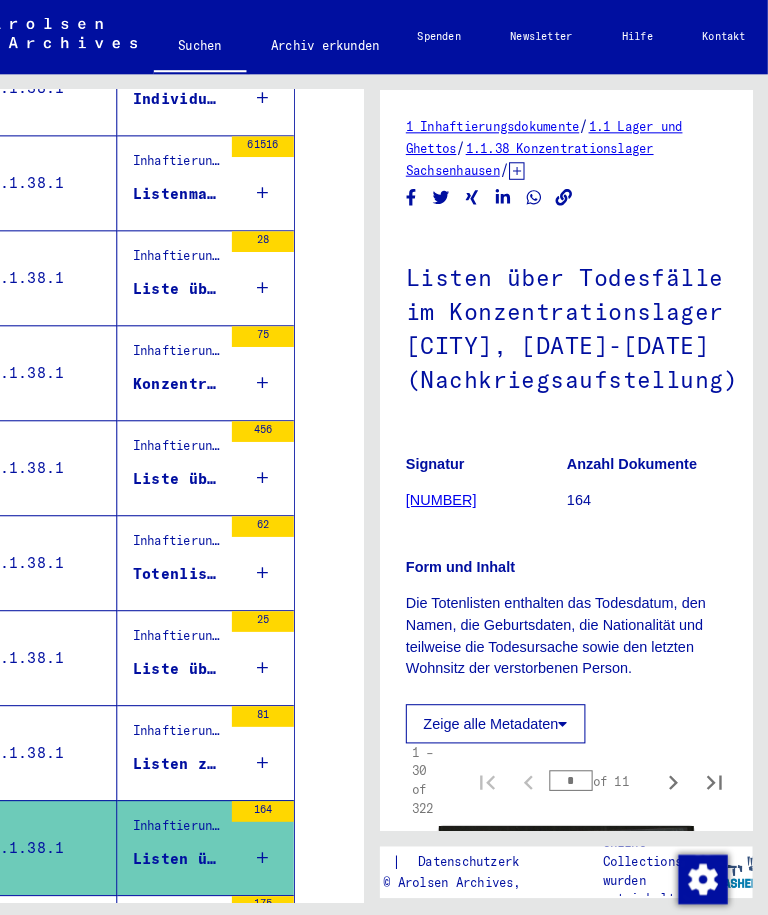 click on "Liste über verstorbene Häftlinge  Konzentrationslager  Sachsenhausen-Oranienburg" at bounding box center (196, 648) 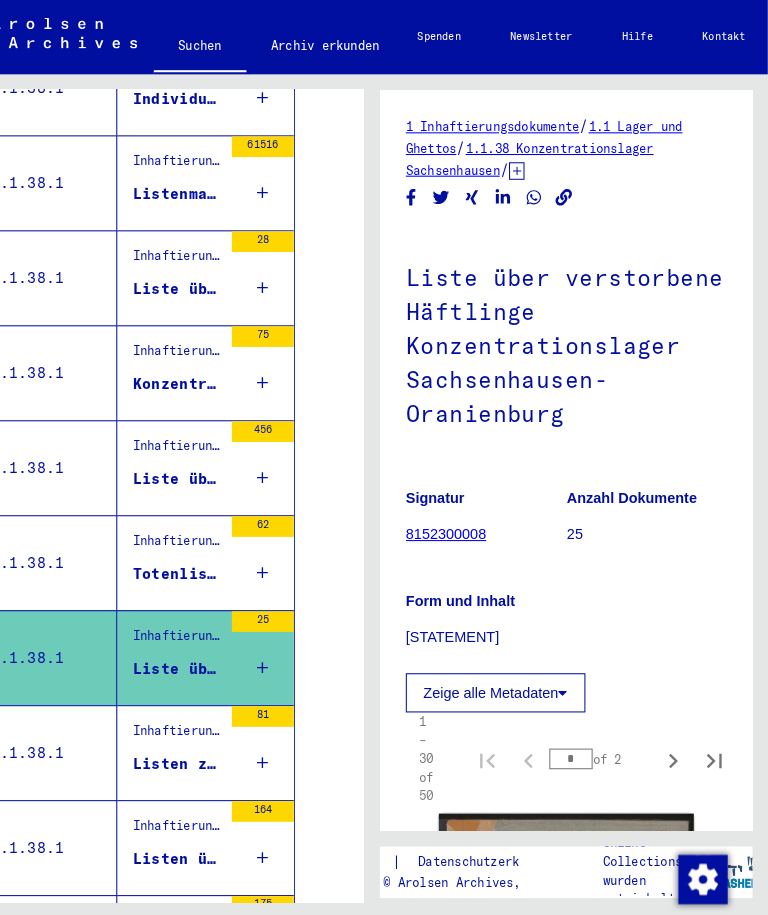 scroll, scrollTop: 0, scrollLeft: 0, axis: both 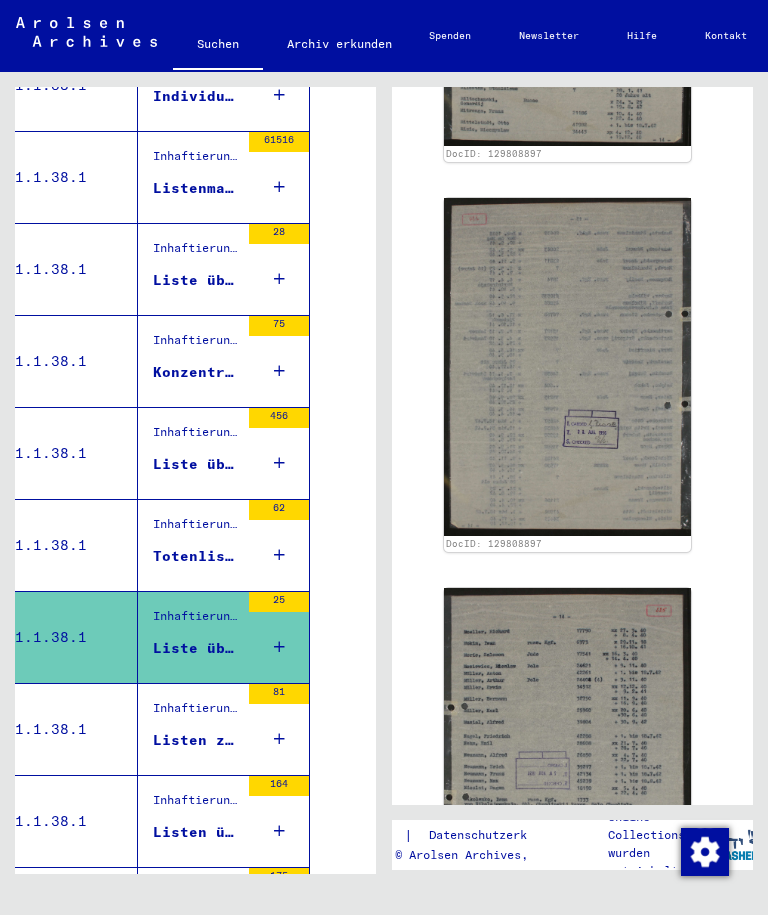 click on "Inhaftierungsdokumente > Lager und Ghettos > Konzentrationslager Sachsenhausen > Listenmaterial Sachsenhausen > Verschiedene Totenlisten des  Konzentrationslagers  Sachsenhausen und Auszüge geordnet nach Nationalitäten 1942-1945,      Nachkriegsaufstellung" at bounding box center (196, 529) 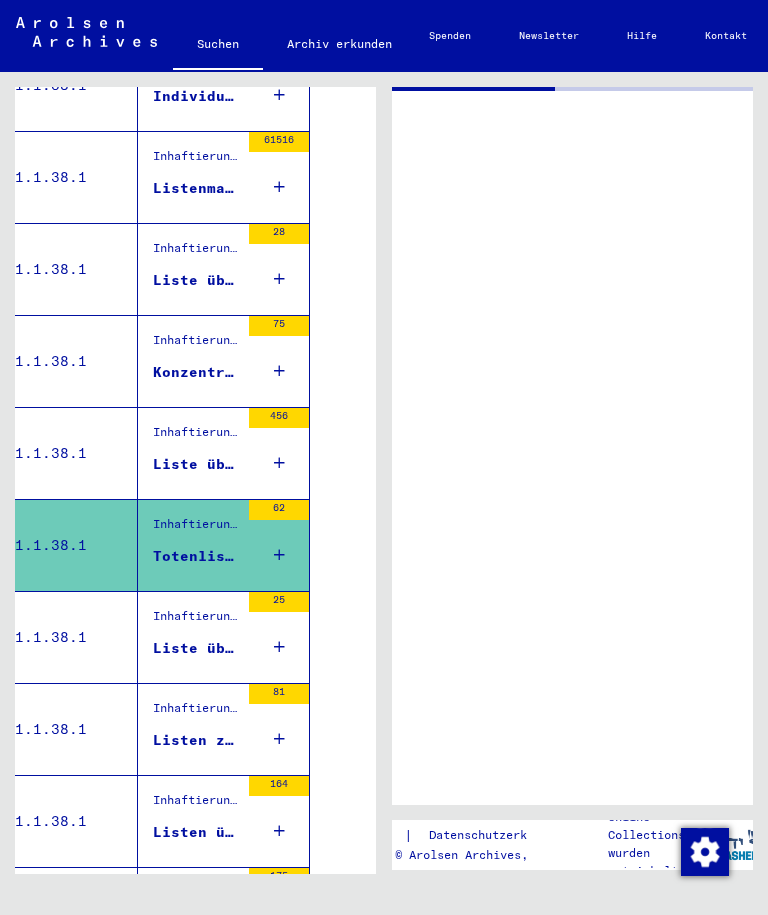 scroll, scrollTop: 0, scrollLeft: 0, axis: both 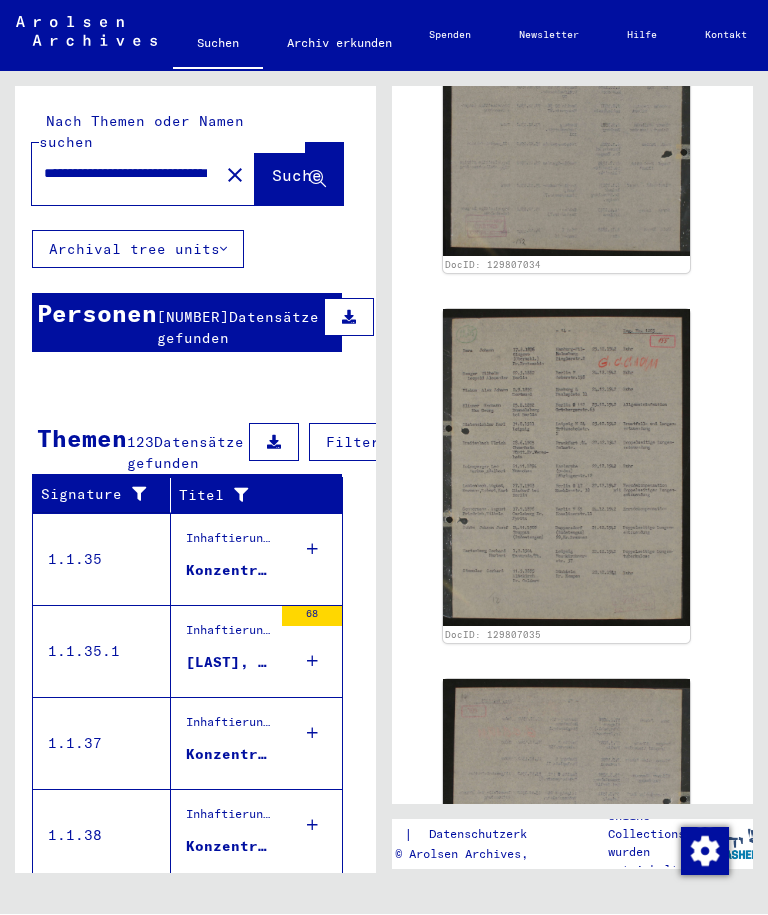 click on "Archival tree units" 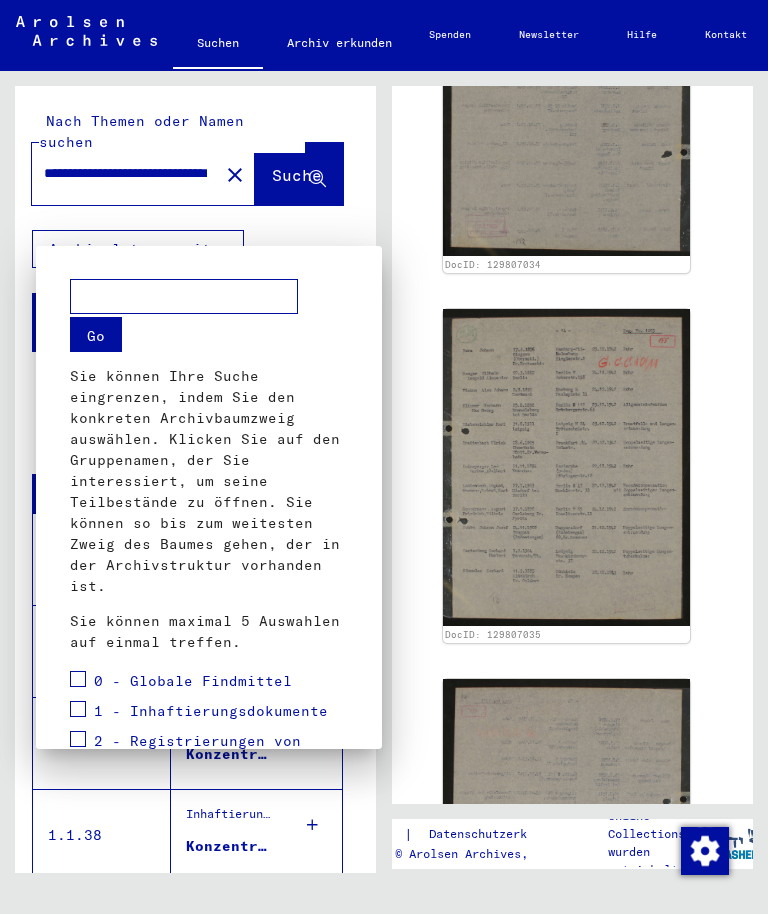 scroll, scrollTop: 0, scrollLeft: 0, axis: both 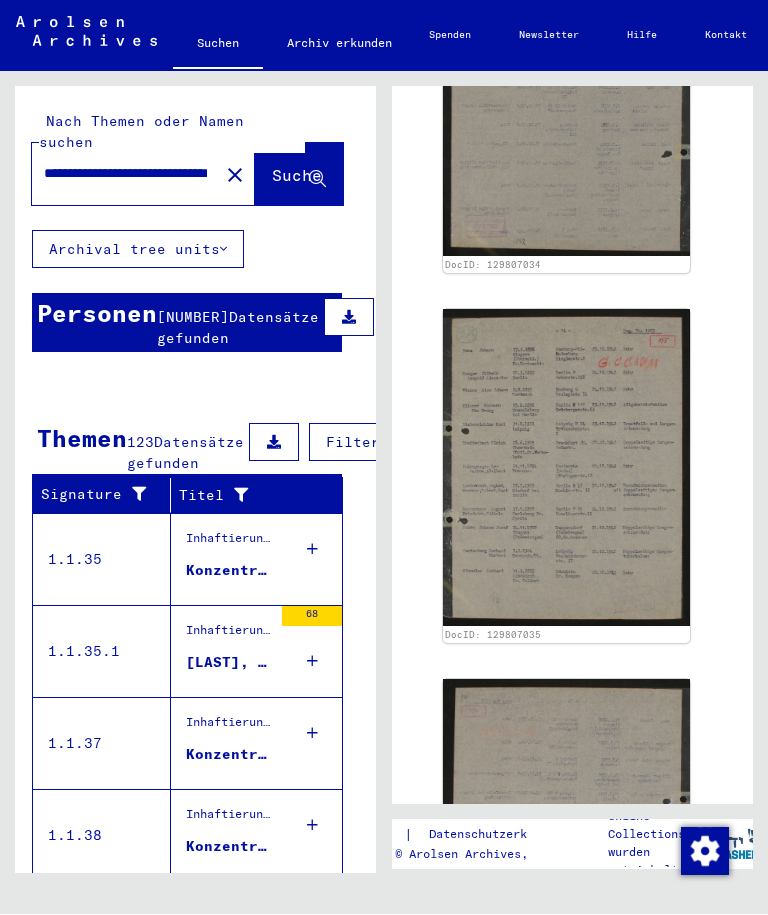 click on "**********" 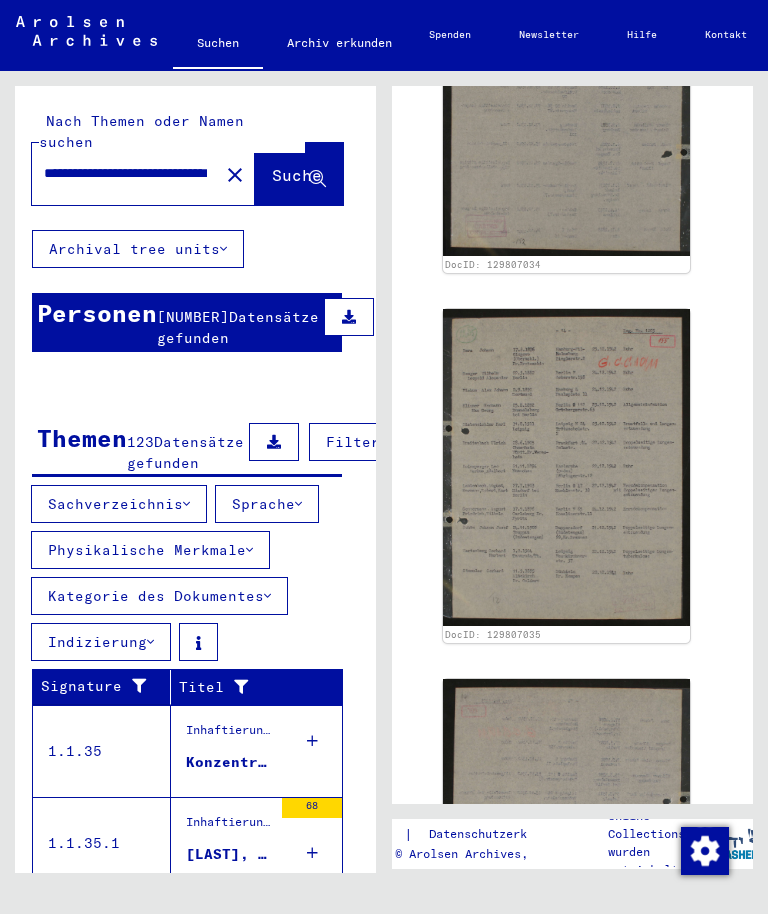 click on "Sachverzeichnis" at bounding box center (119, 505) 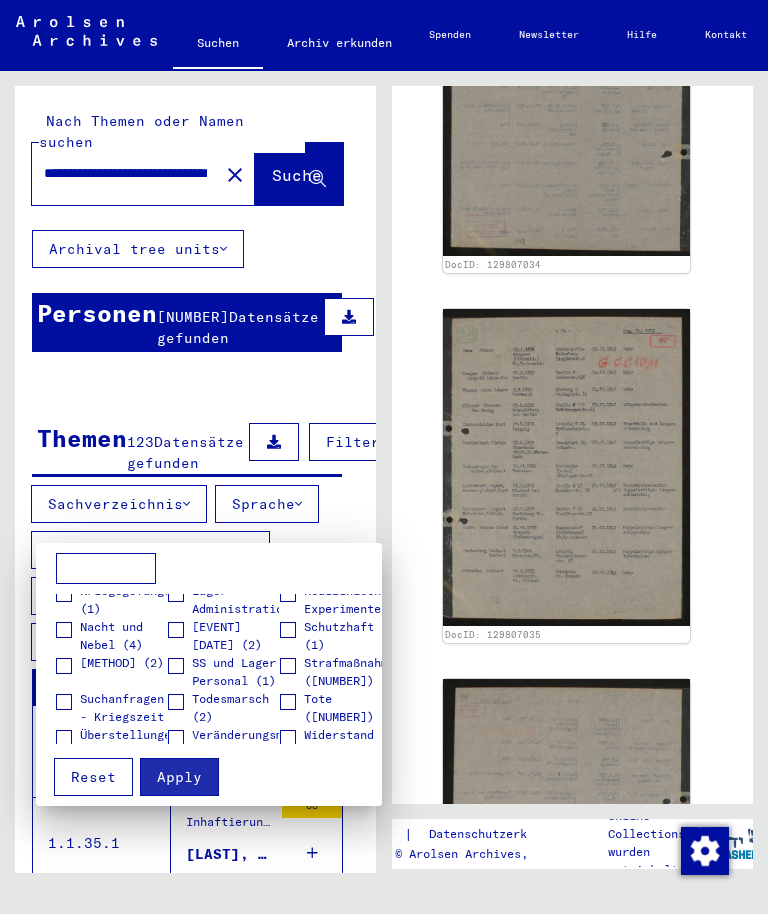 scroll, scrollTop: 159, scrollLeft: 0, axis: vertical 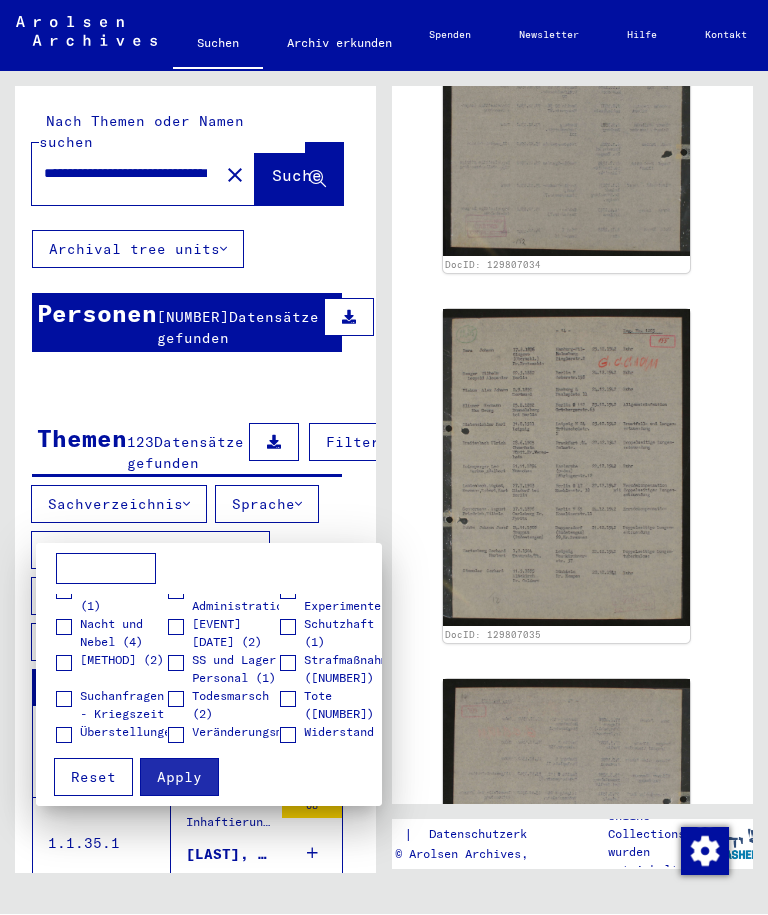 click at bounding box center (288, 700) 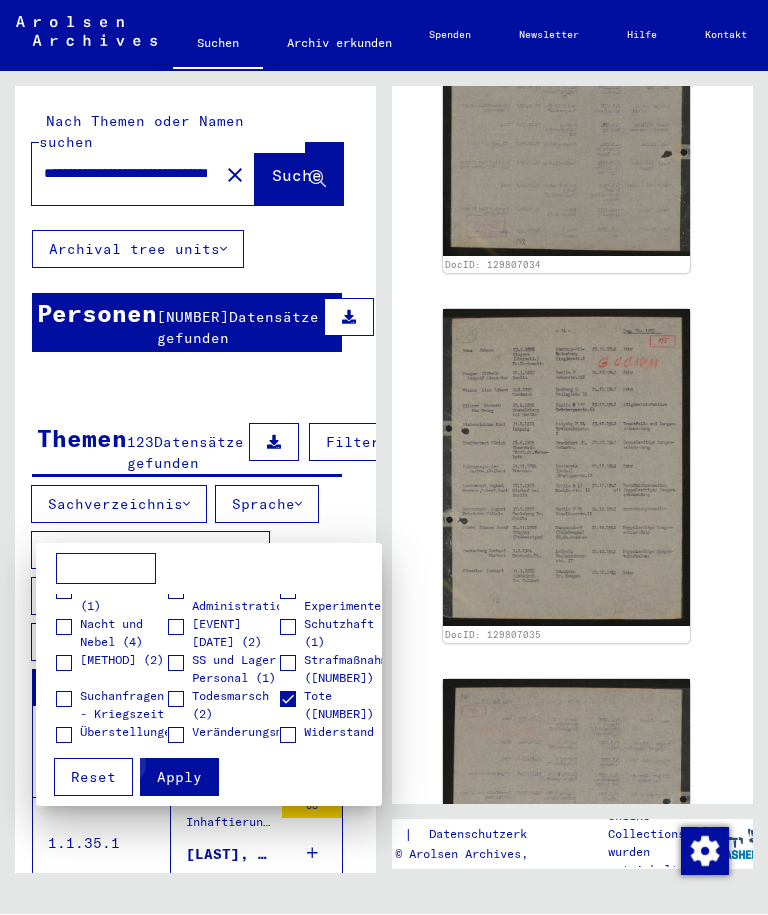 click on "Apply" at bounding box center [179, 778] 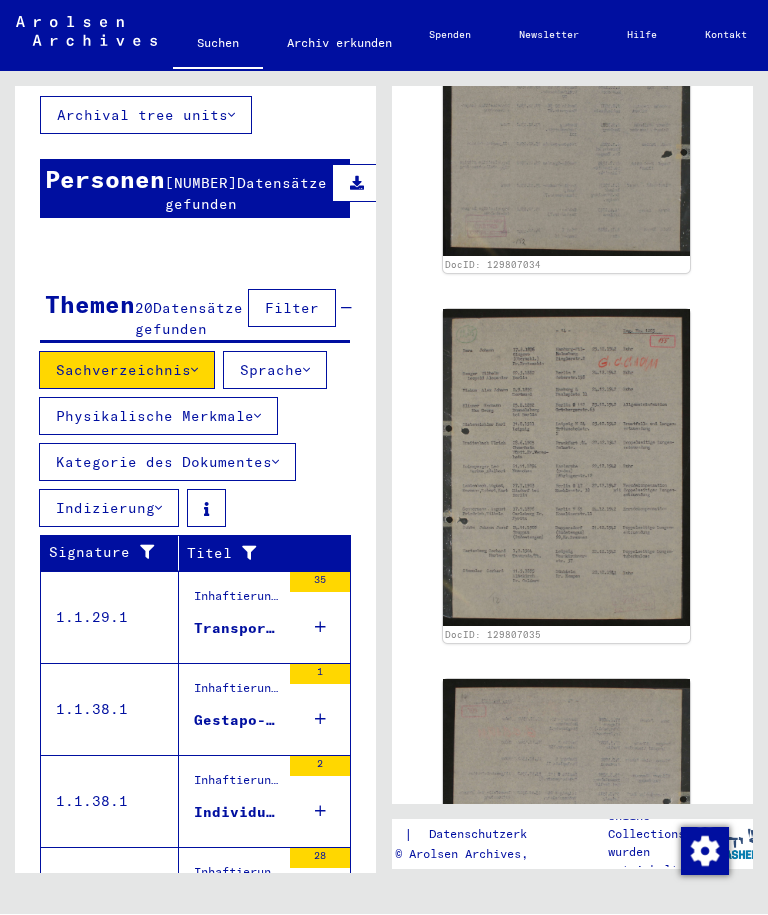 scroll, scrollTop: 136, scrollLeft: 0, axis: vertical 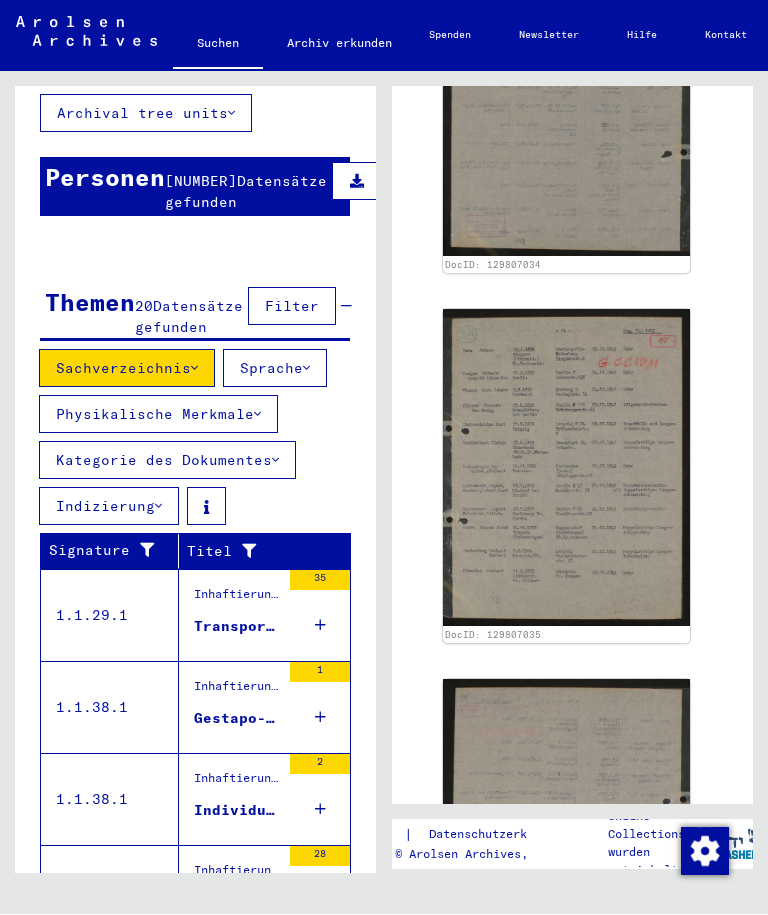click at bounding box center [275, 461] 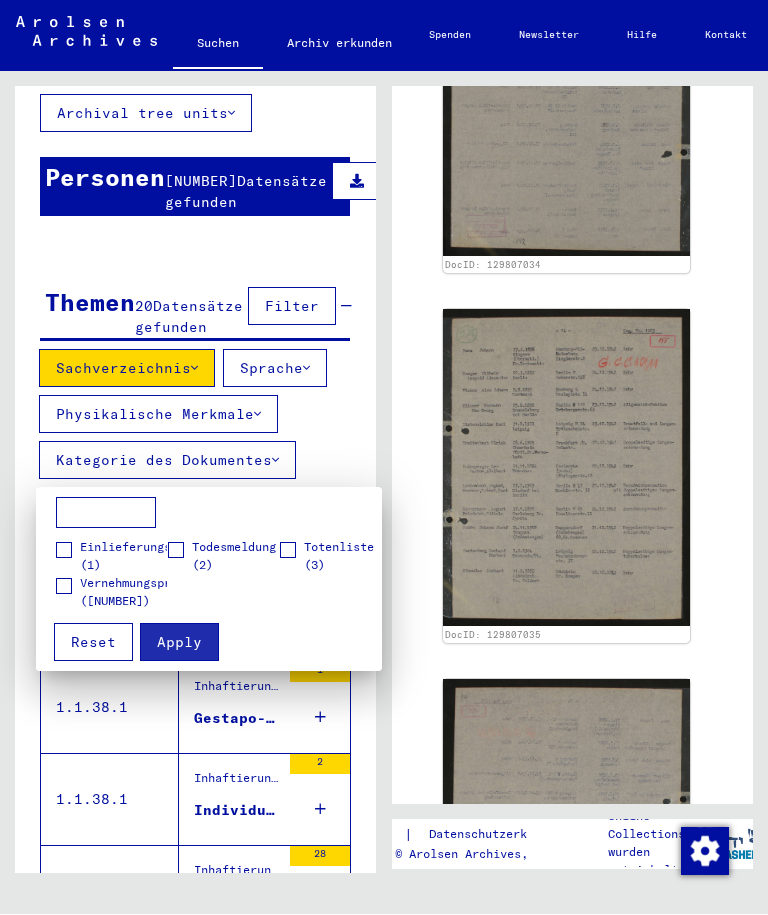 click at bounding box center (176, 551) 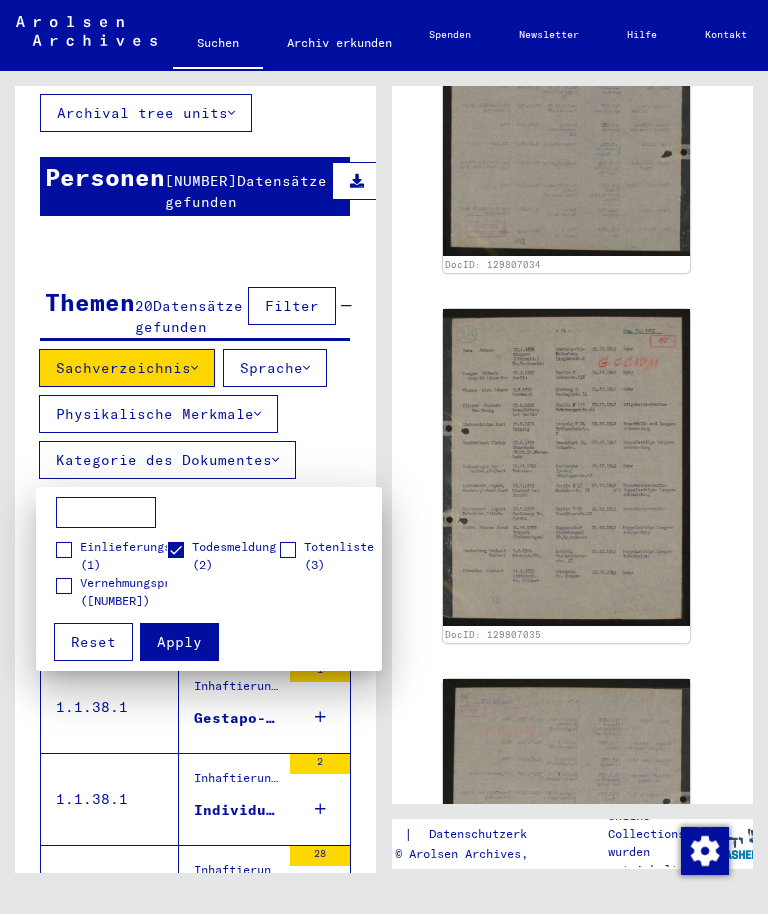 click at bounding box center (288, 551) 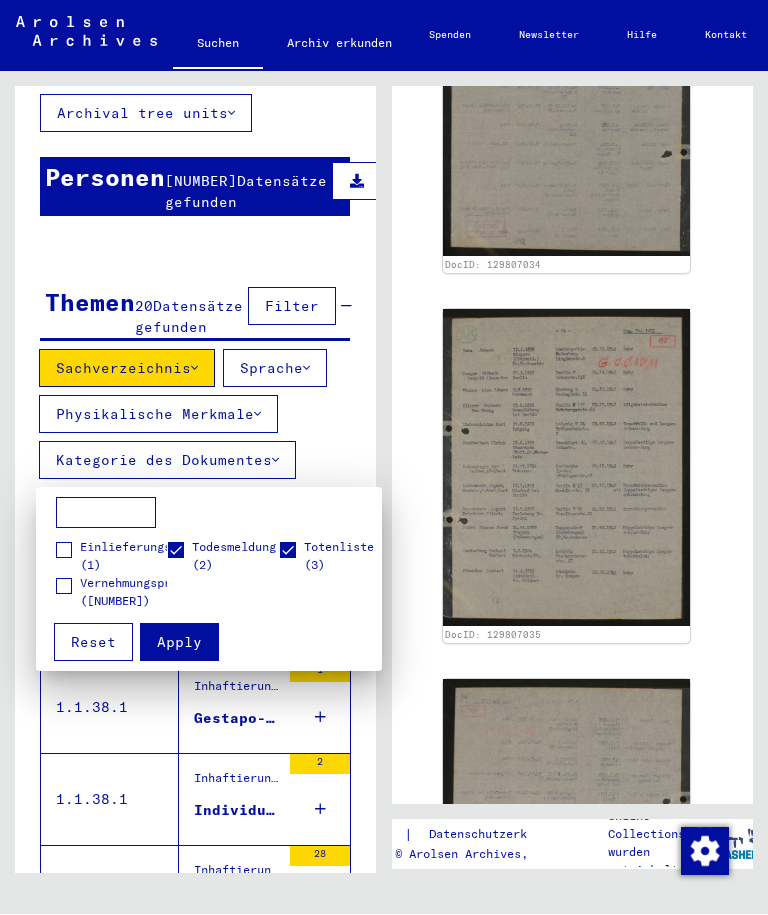 click on "Apply" at bounding box center (179, 643) 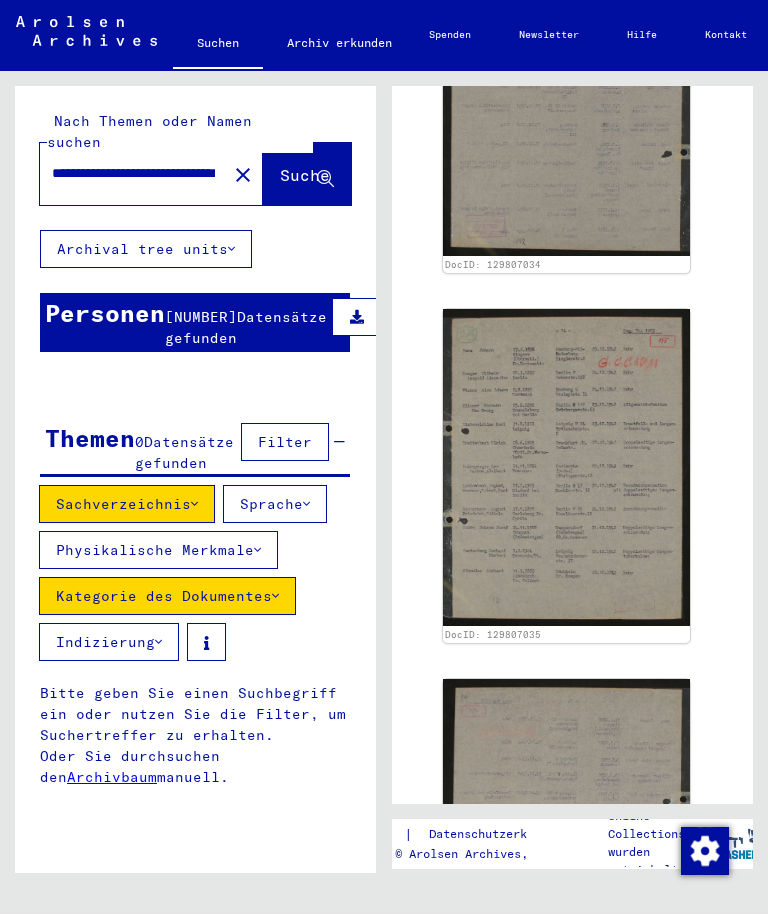 scroll, scrollTop: 0, scrollLeft: 0, axis: both 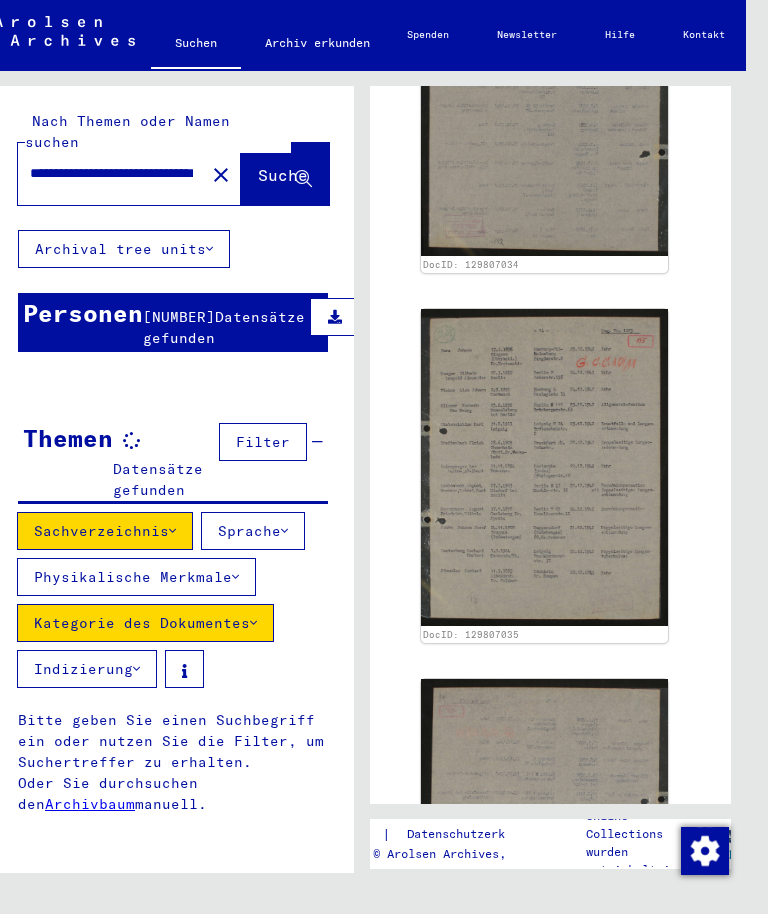 click on "1 Inhaftierungsdokumente   /   1.1 Lager und Ghettos   /   1.1.38 Konzentrationslager Sachsenhausen   /   1.1.38.1 Listenmaterial Sachsenhausen   /   Verschiedene Totenlisten des Konzentrationslagers Sachsenhausen und Auszüge geordnet nach Nationalitäten [YEAR]-[YEAR], Nachkriegsaufstellung   /  Totenliste über deutsche Häftlinge im Konzentrationslager Sachsenhausen  Signatur [NUMBER] Anzahl Dokumente 62 Abgebende Stelle nicht ersichtlich Zeige alle Metadaten   1 – 30 of 124  *  of 2  DocID: [NUMBER] DocID: [NUMBER] DocID: [NUMBER] DocID: [NUMBER] DocID: [NUMBER] DocID: [NUMBER] DocID: [NUMBER] DocID: [NUMBER] DocID: [NUMBER] DocID: [NUMBER] DocID: [NUMBER] DocID: [NUMBER] DocID: [NUMBER] DocID: [NUMBER] DocID: [NUMBER] DocID: [NUMBER] DocID: [NUMBER] DocID: [NUMBER] DocID: [NUMBER] DocID: [NUMBER] DocID: [NUMBER] DocID: [NUMBER] DocID: [NUMBER] DocID: [NUMBER] DocID: [NUMBER] DocID: [NUMBER] DocID: [NUMBER] DocID: [NUMBER] DocID: [NUMBER] DocID: [NUMBER] *  of 2  +" 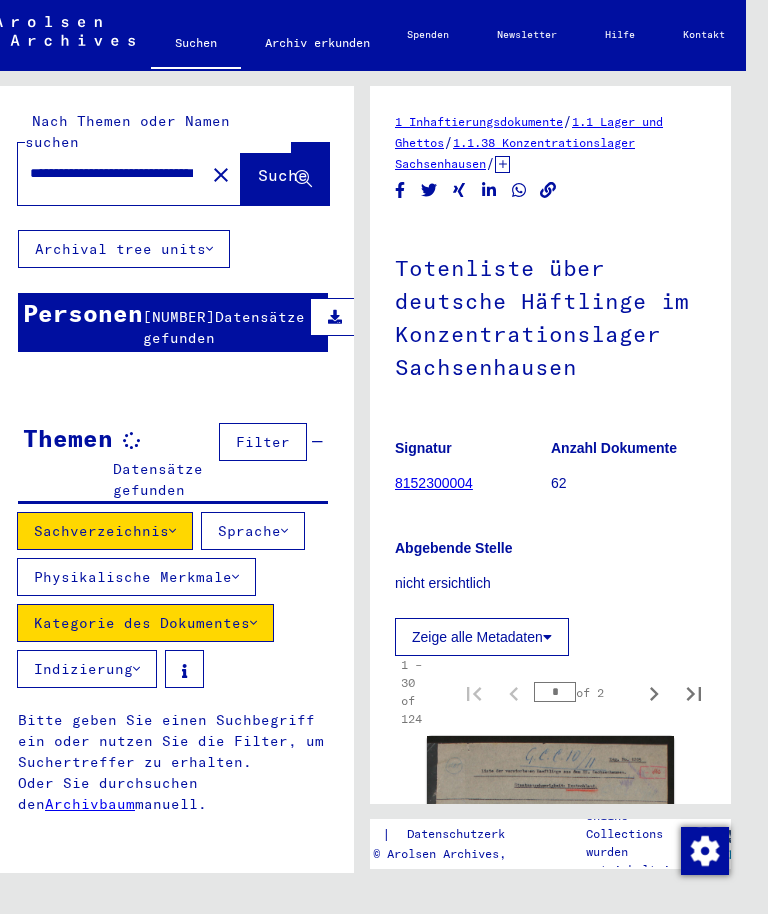scroll, scrollTop: 0, scrollLeft: 0, axis: both 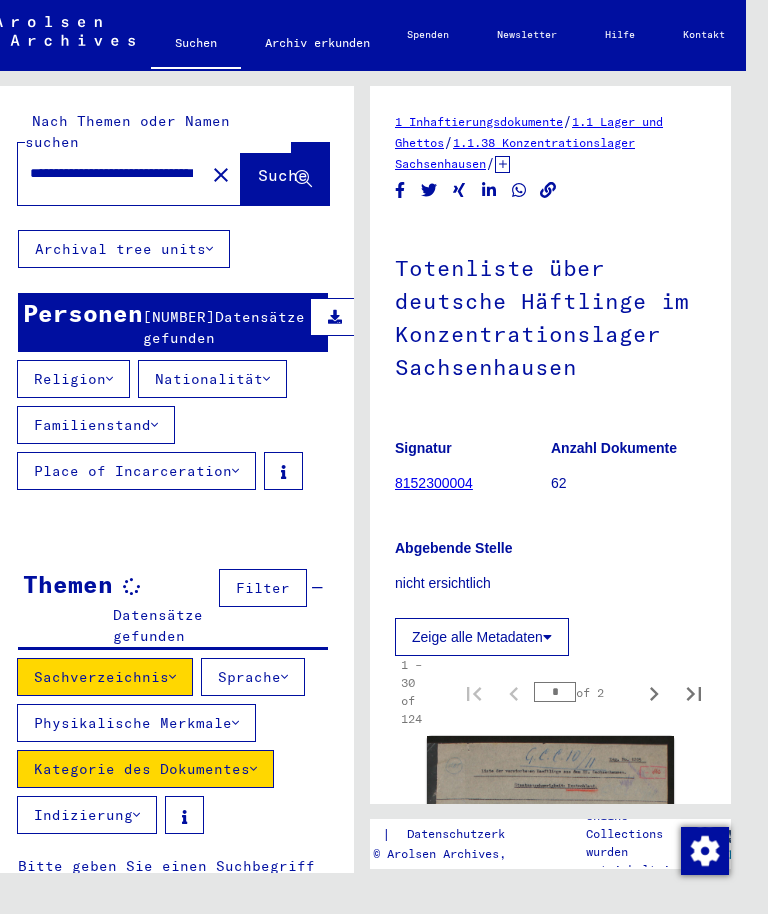 click on "Nationalität" at bounding box center [212, 380] 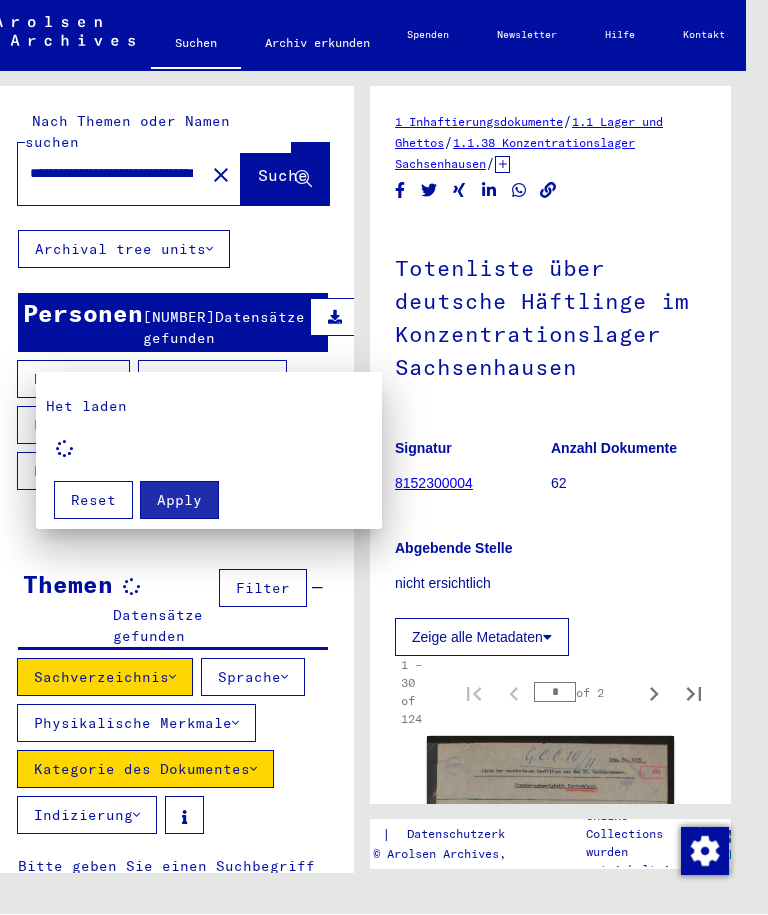 click at bounding box center [384, 457] 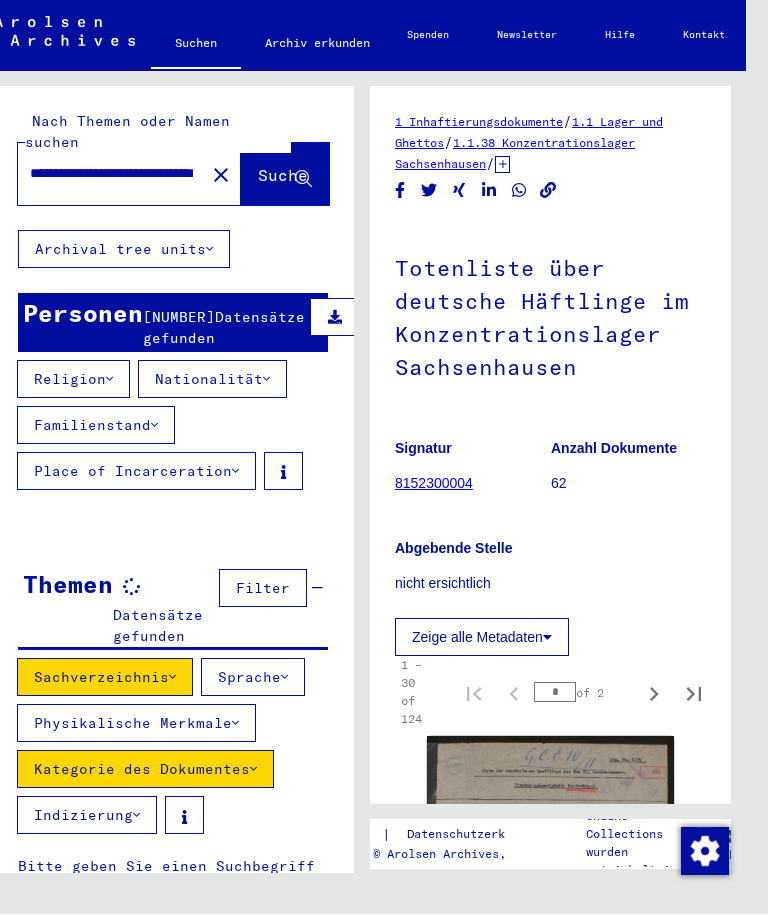 click on "Familienstand" at bounding box center [96, 426] 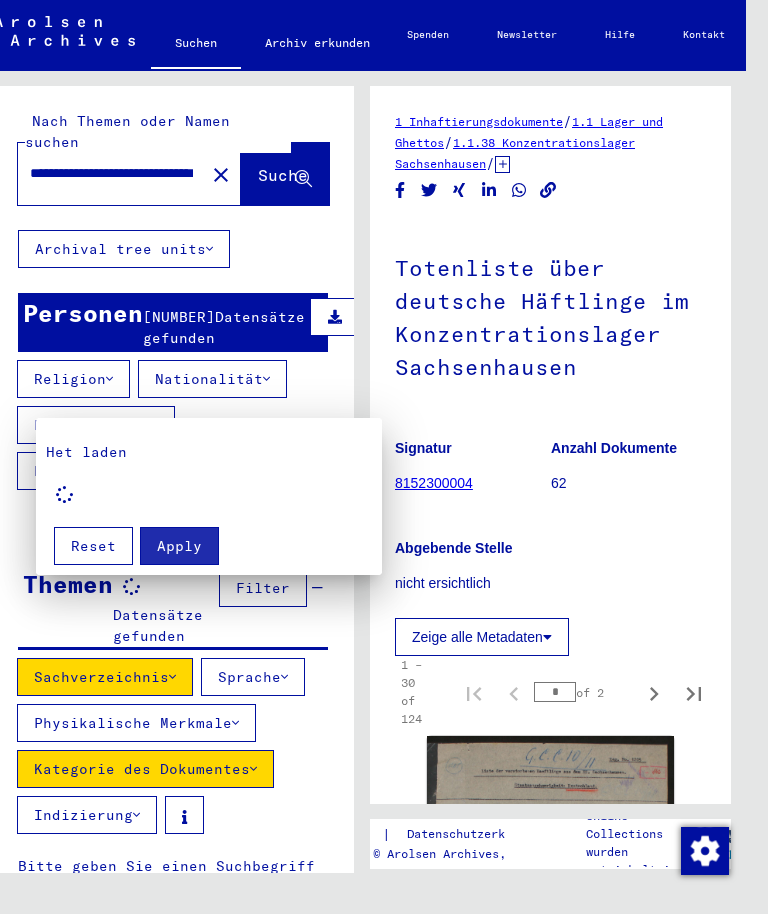 click at bounding box center (384, 457) 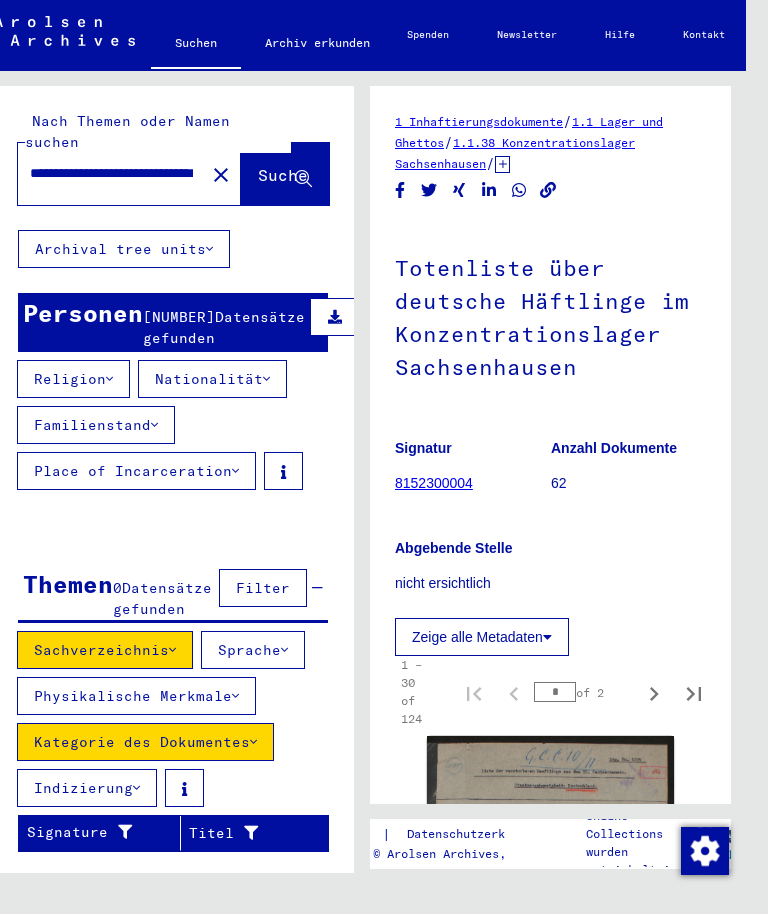 scroll, scrollTop: 0, scrollLeft: 0, axis: both 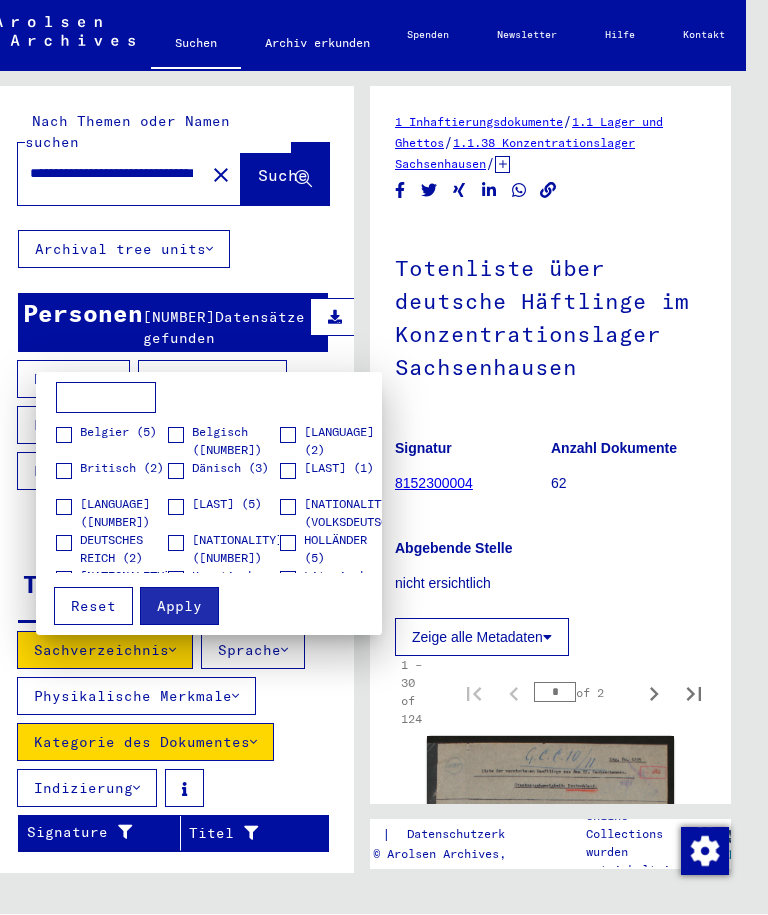click on "[LANGUAGE] ([NUMBER])" at bounding box center [111, 514] 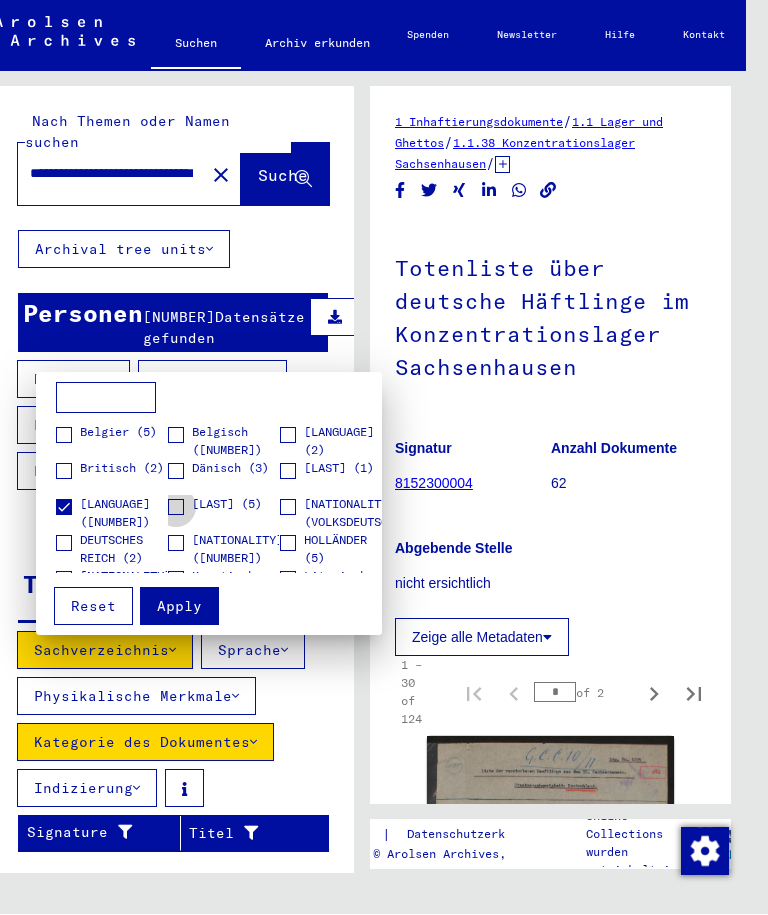 click at bounding box center (176, 508) 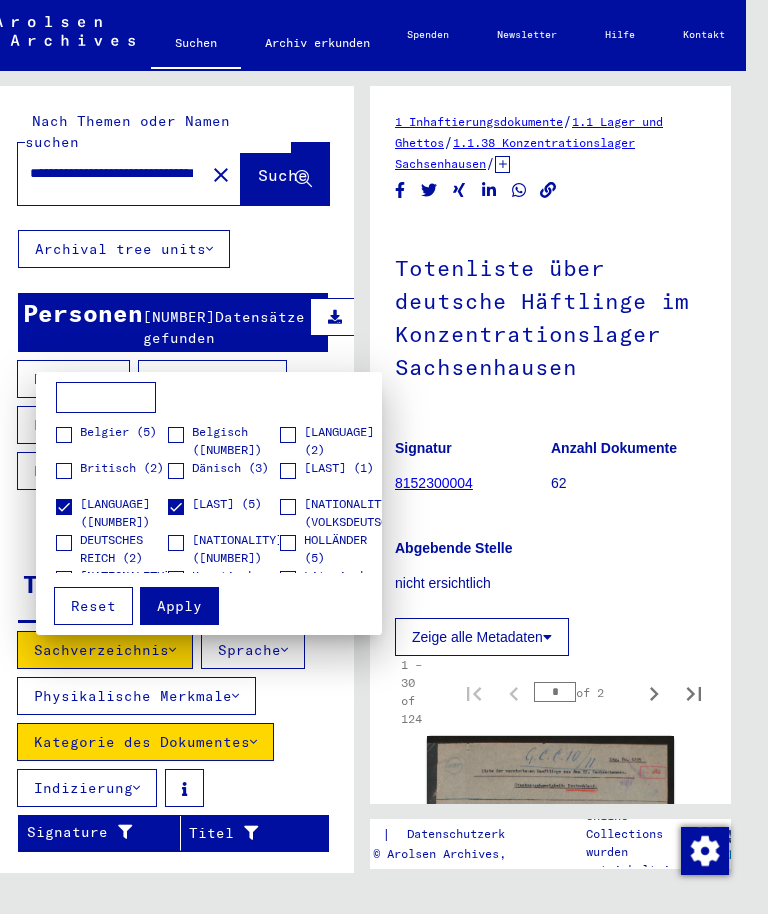 scroll, scrollTop: 0, scrollLeft: 0, axis: both 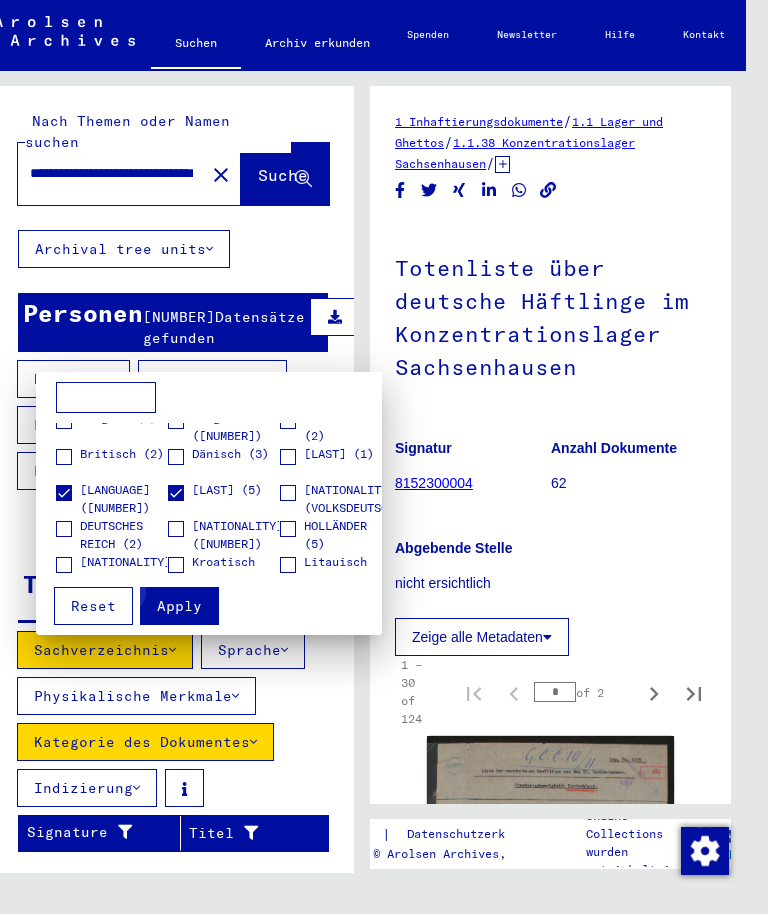 click on "Apply" at bounding box center [179, 607] 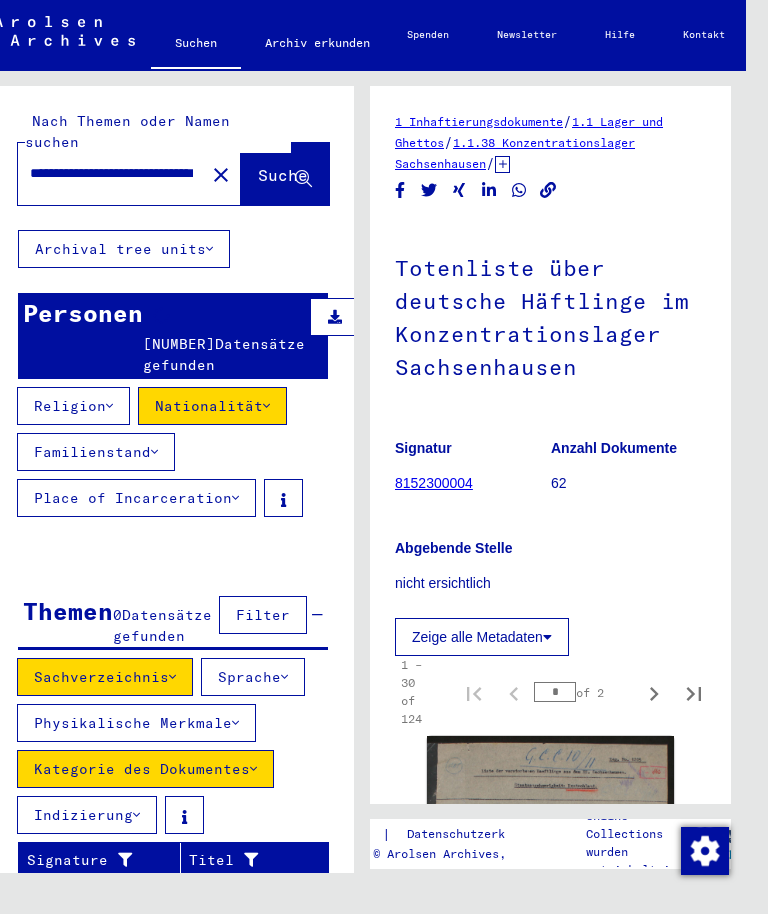 click on "Familienstand" at bounding box center (96, 453) 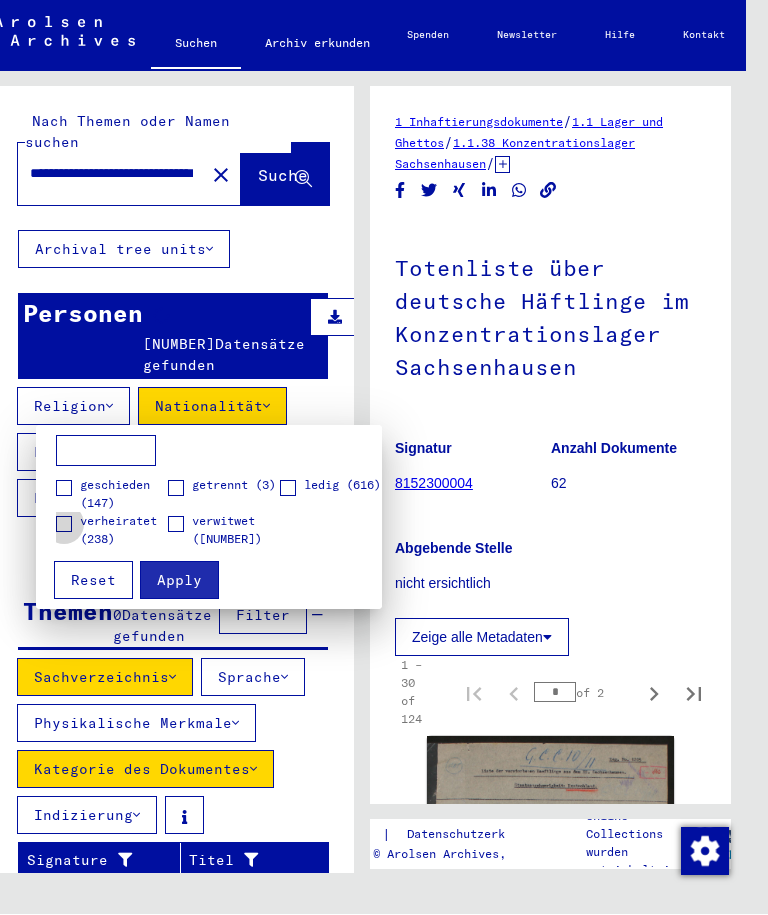 click at bounding box center (64, 525) 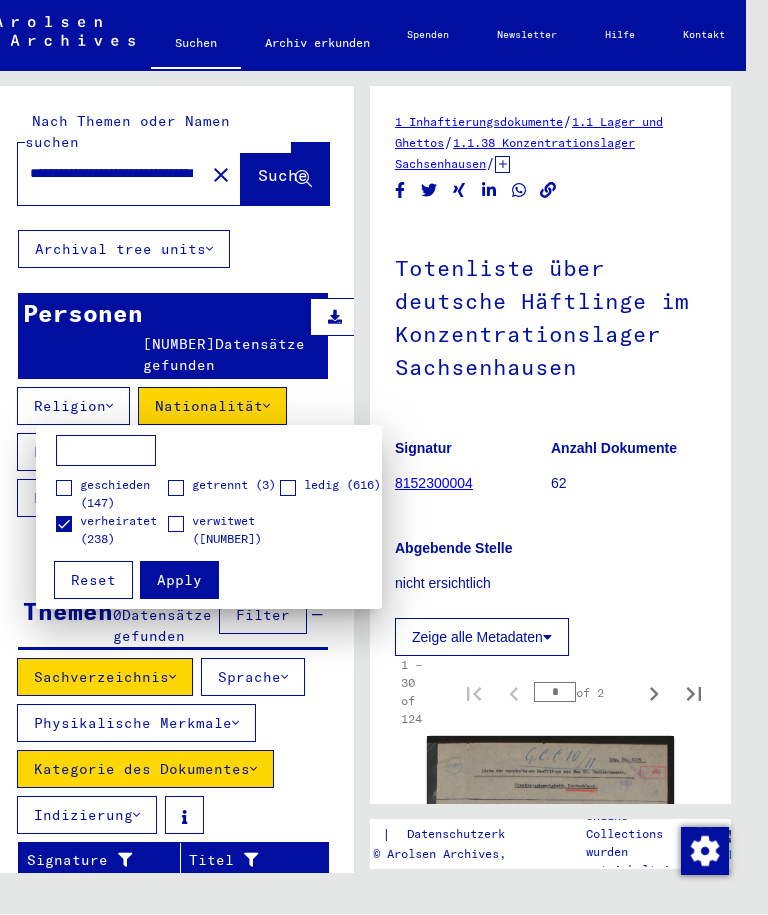 click on "Apply" at bounding box center (179, 581) 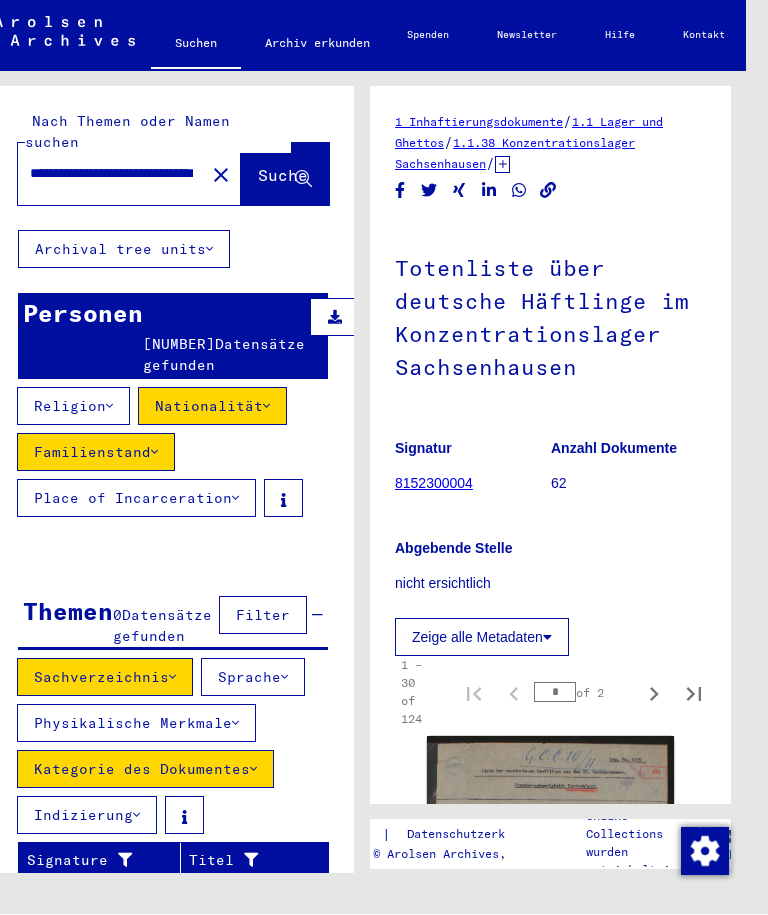 click on "Place of Incarceration" at bounding box center (136, 499) 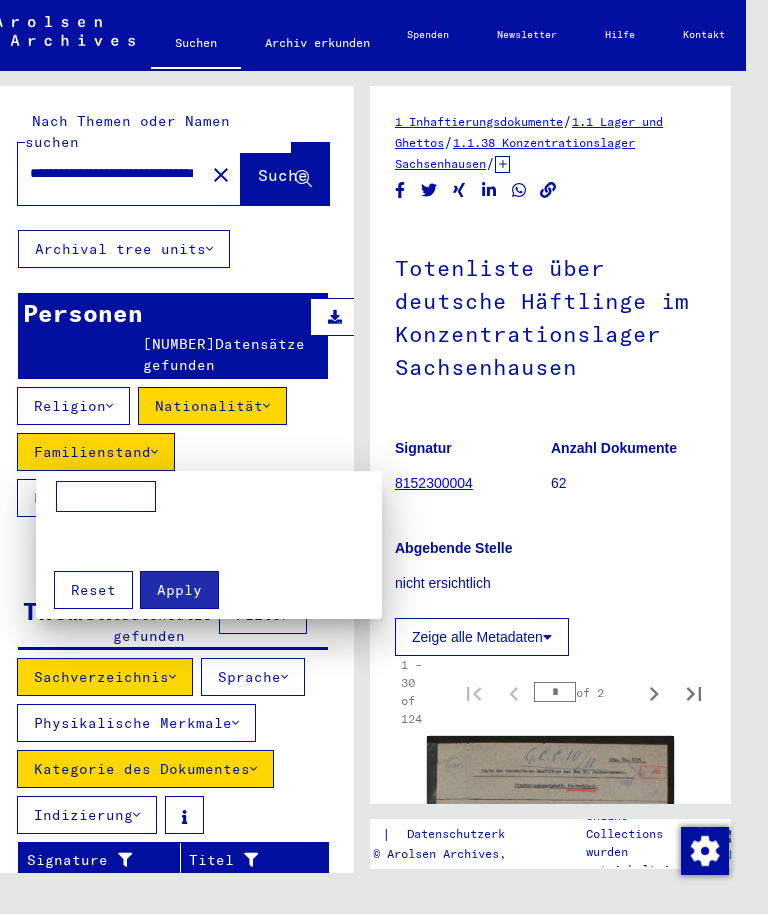 click at bounding box center (384, 457) 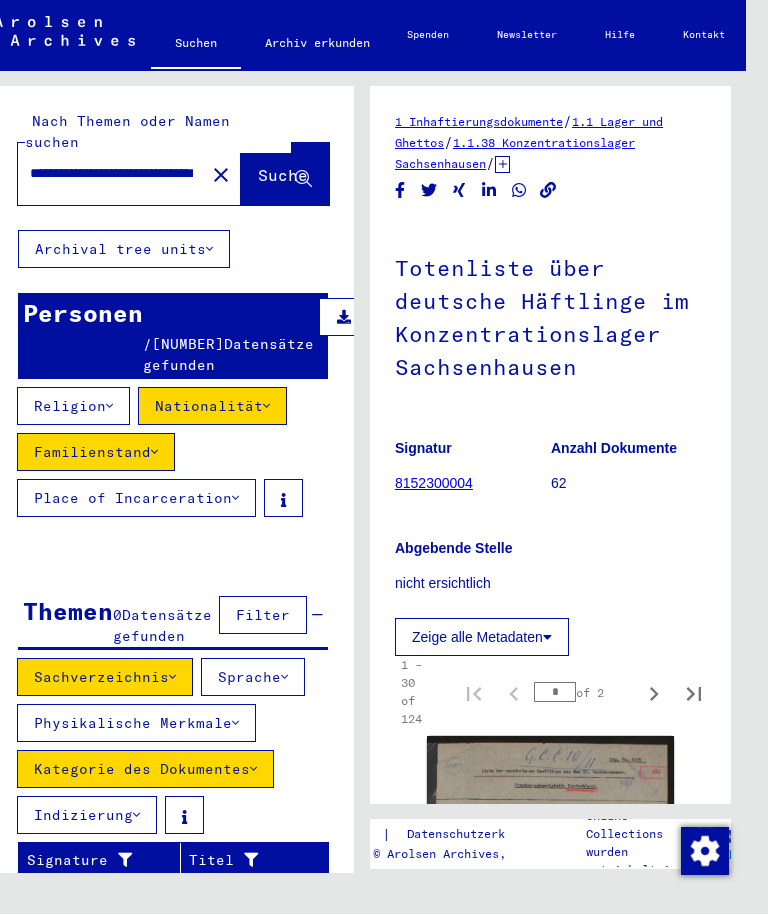 click at bounding box center [344, 318] 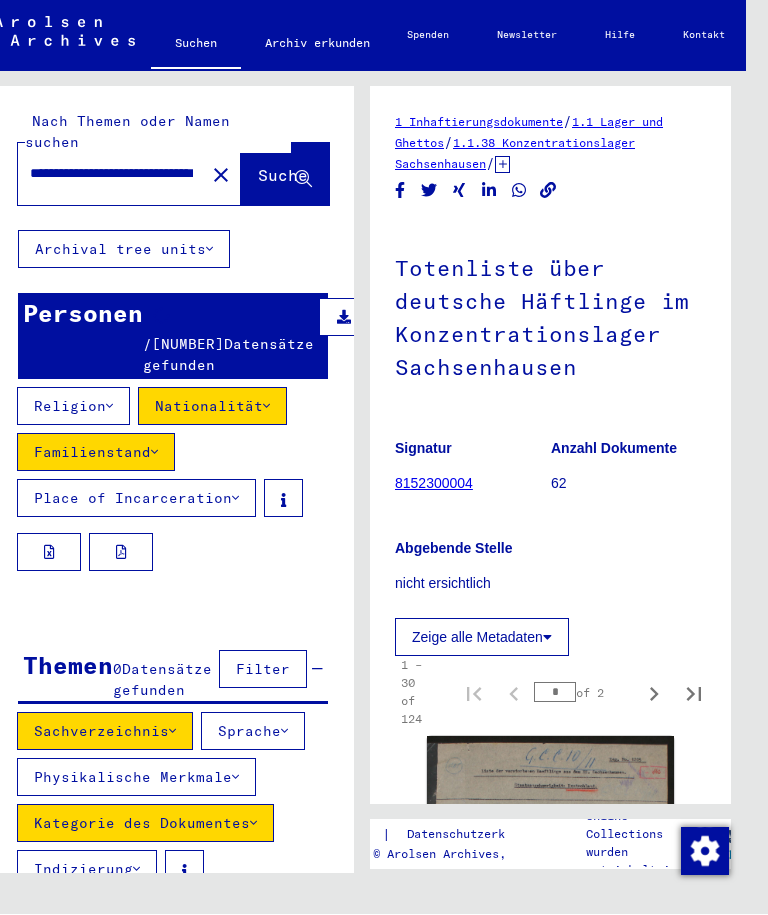 scroll, scrollTop: 0, scrollLeft: 0, axis: both 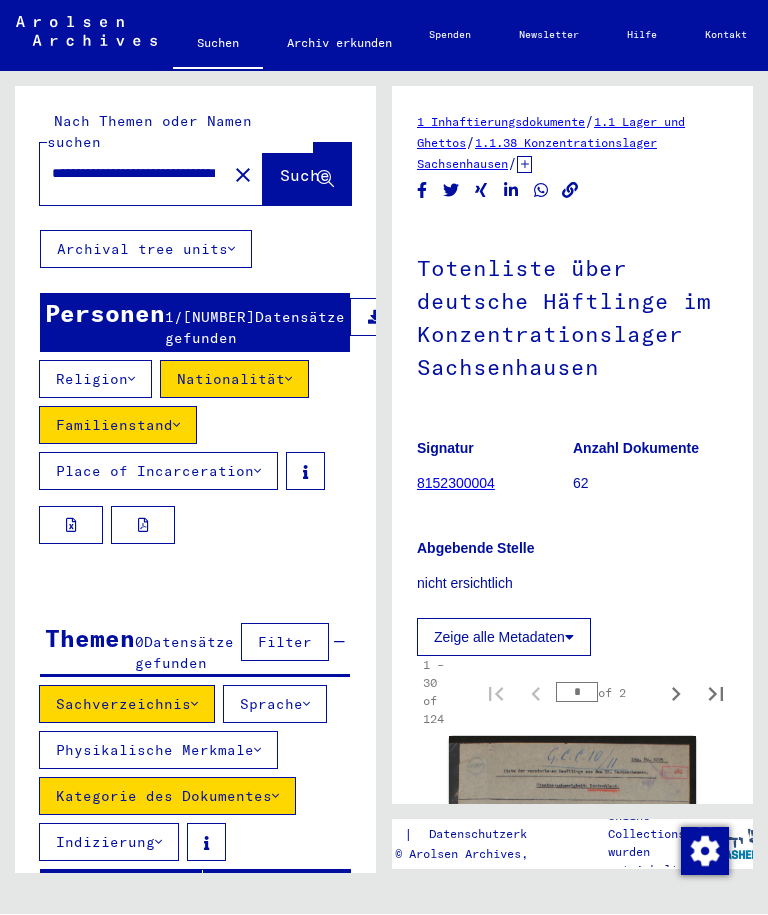click at bounding box center [257, 472] 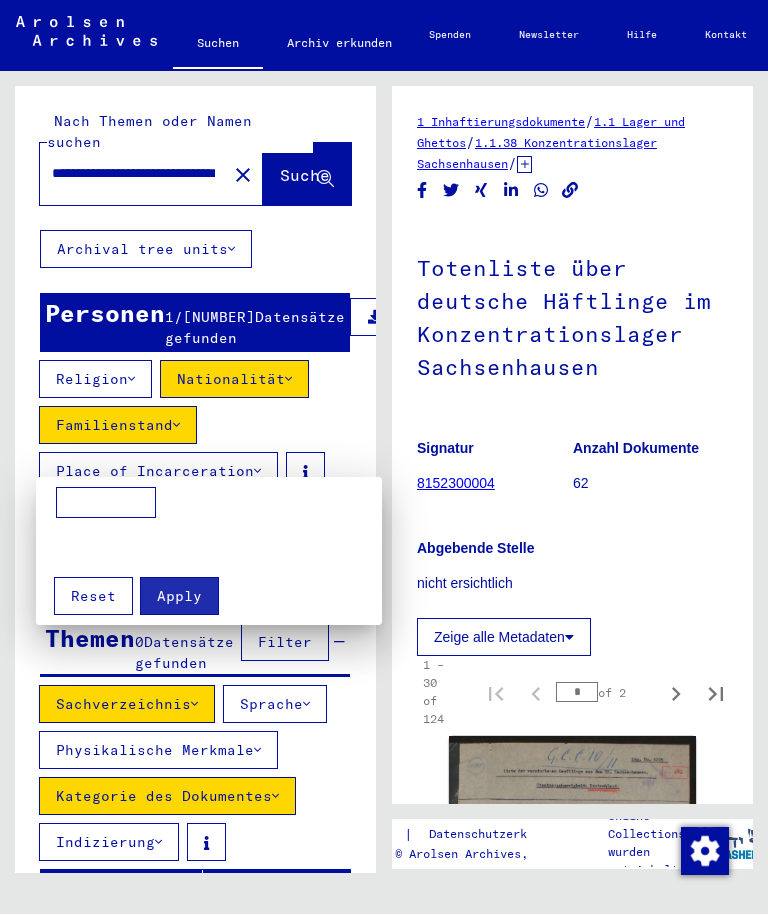 click at bounding box center (106, 504) 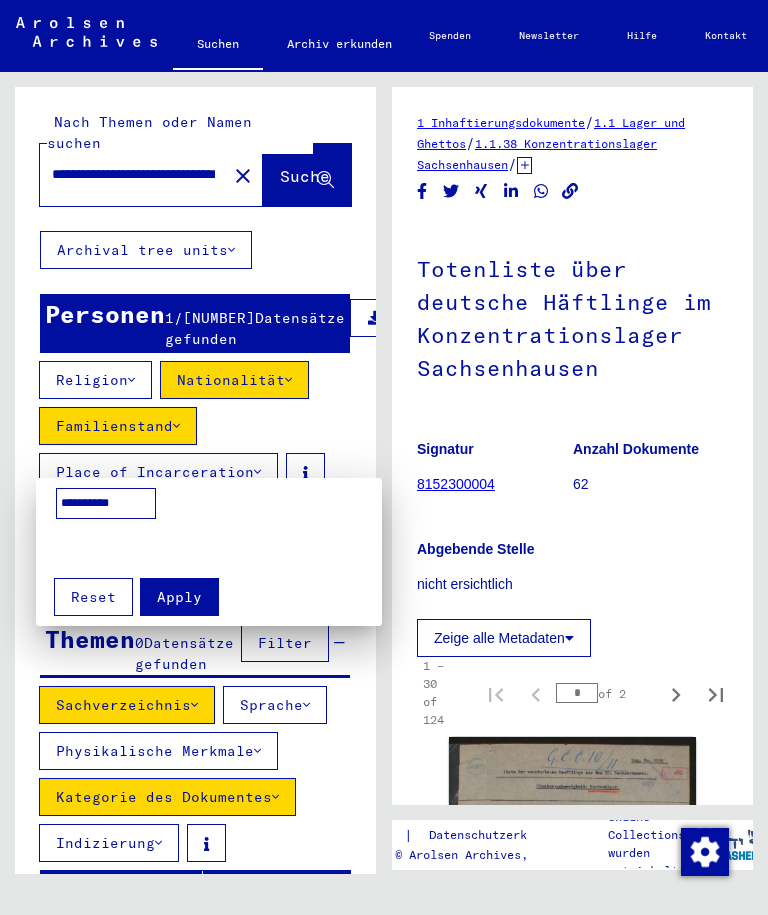 type on "**********" 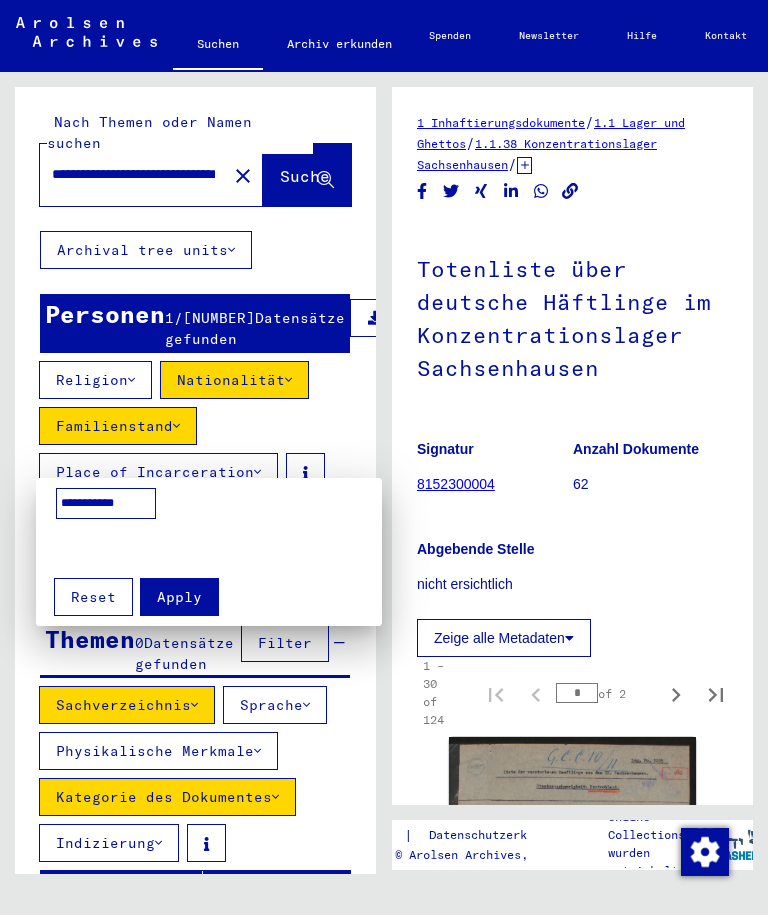 scroll, scrollTop: 0, scrollLeft: 0, axis: both 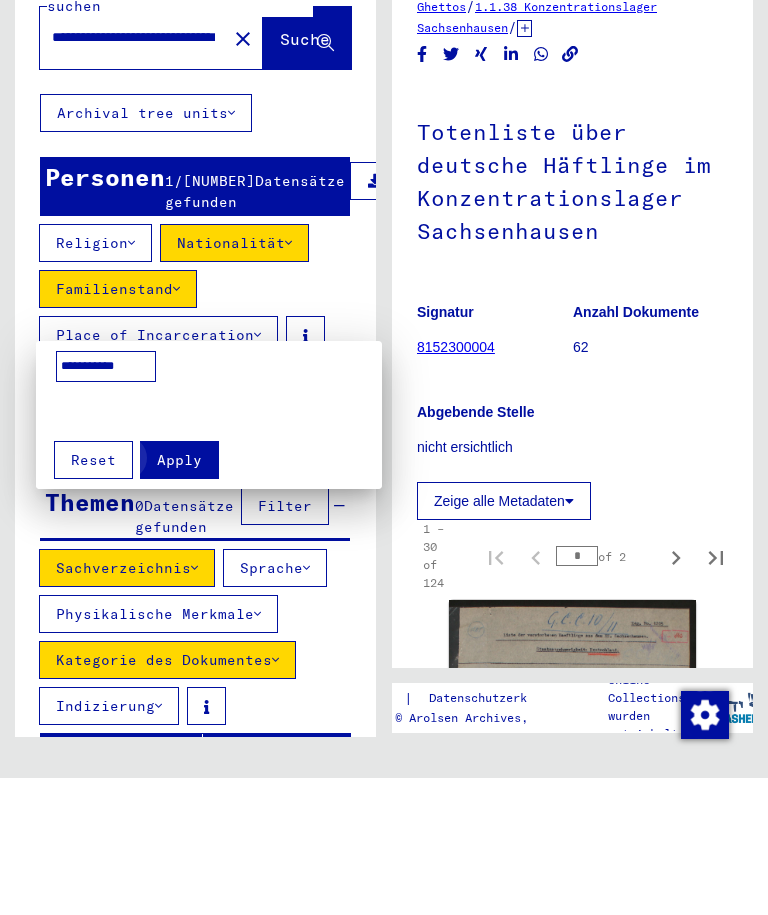 click on "Apply" at bounding box center (179, 597) 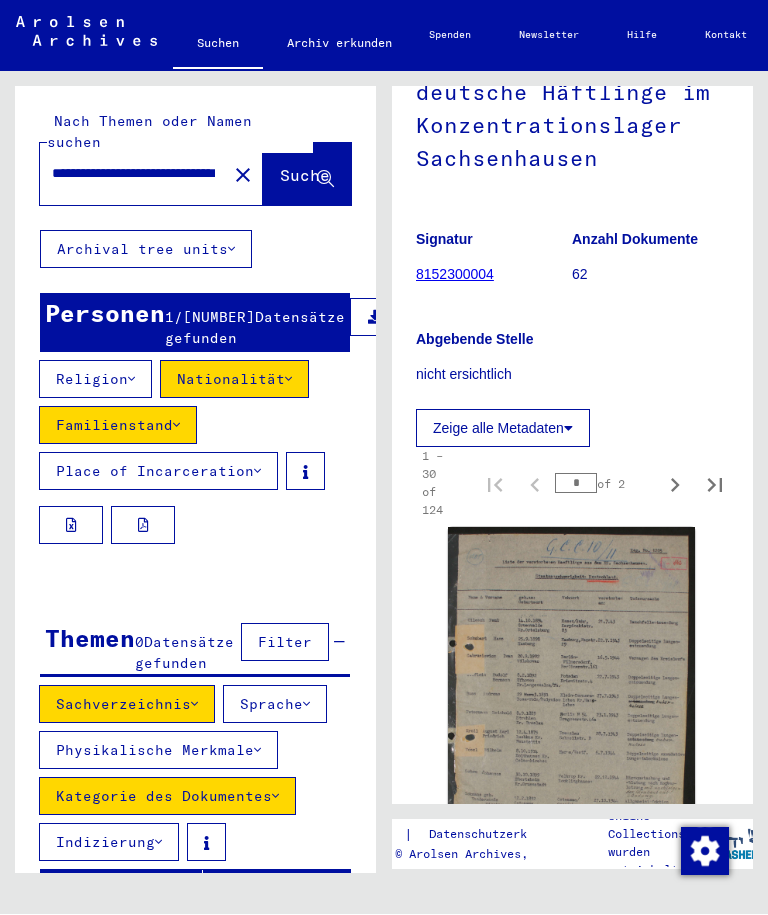 scroll, scrollTop: 191, scrollLeft: 1, axis: both 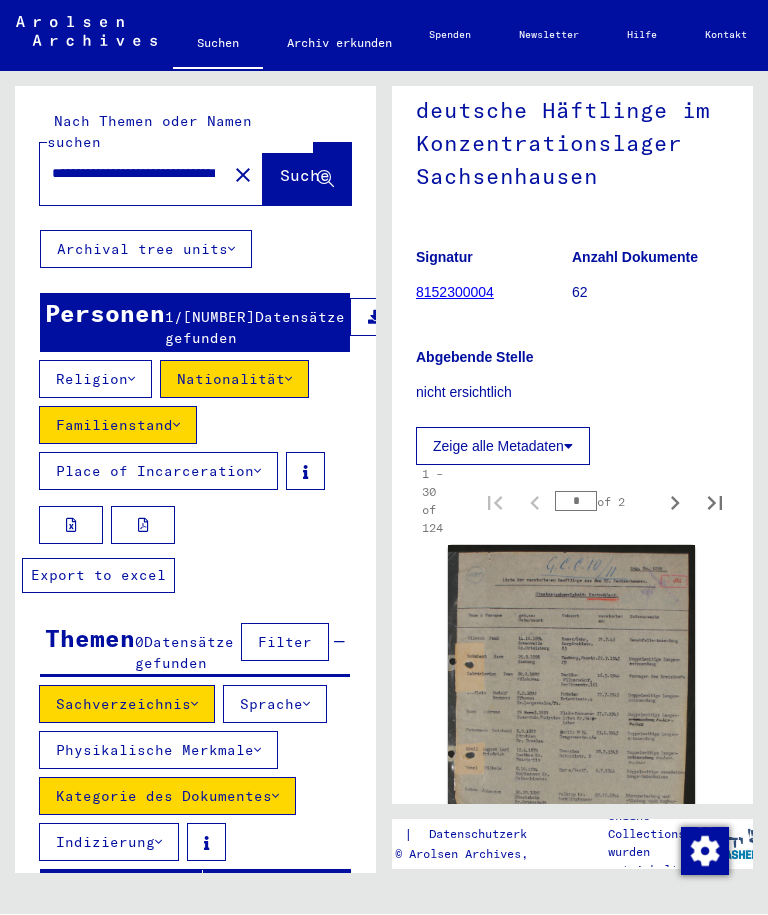 click at bounding box center (71, 526) 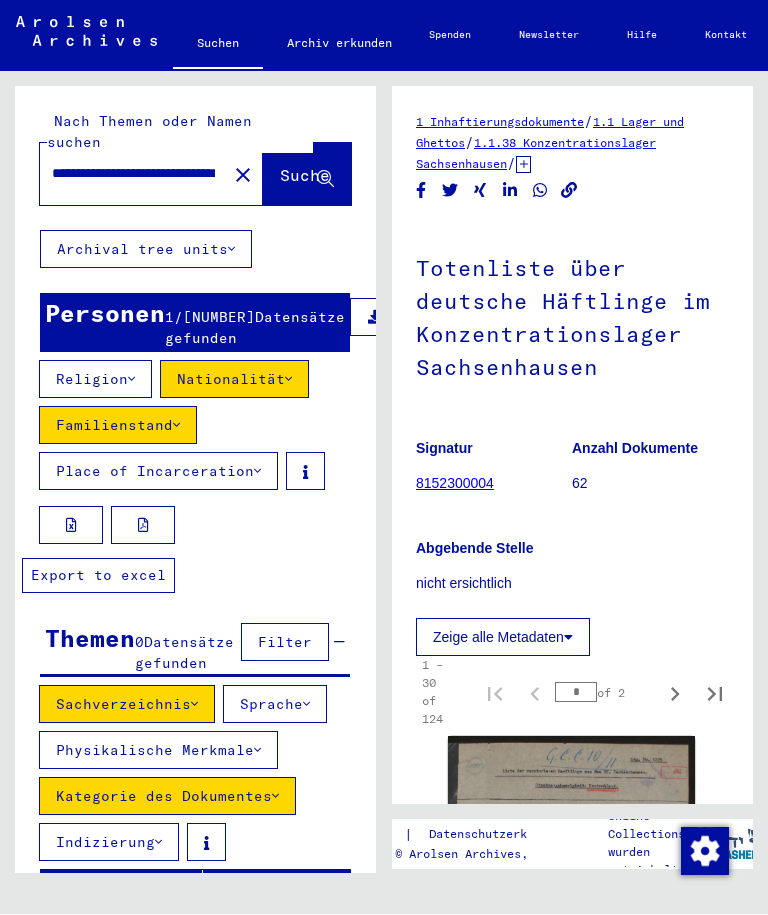 scroll, scrollTop: 0, scrollLeft: 2, axis: horizontal 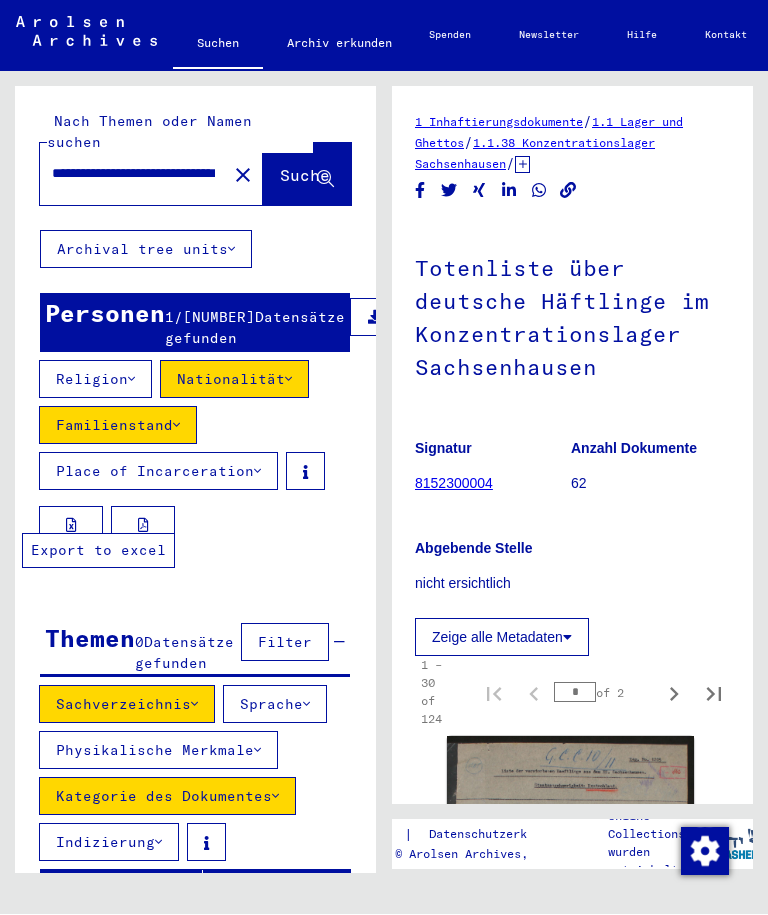 click on "Physikalische Merkmale" at bounding box center [158, 751] 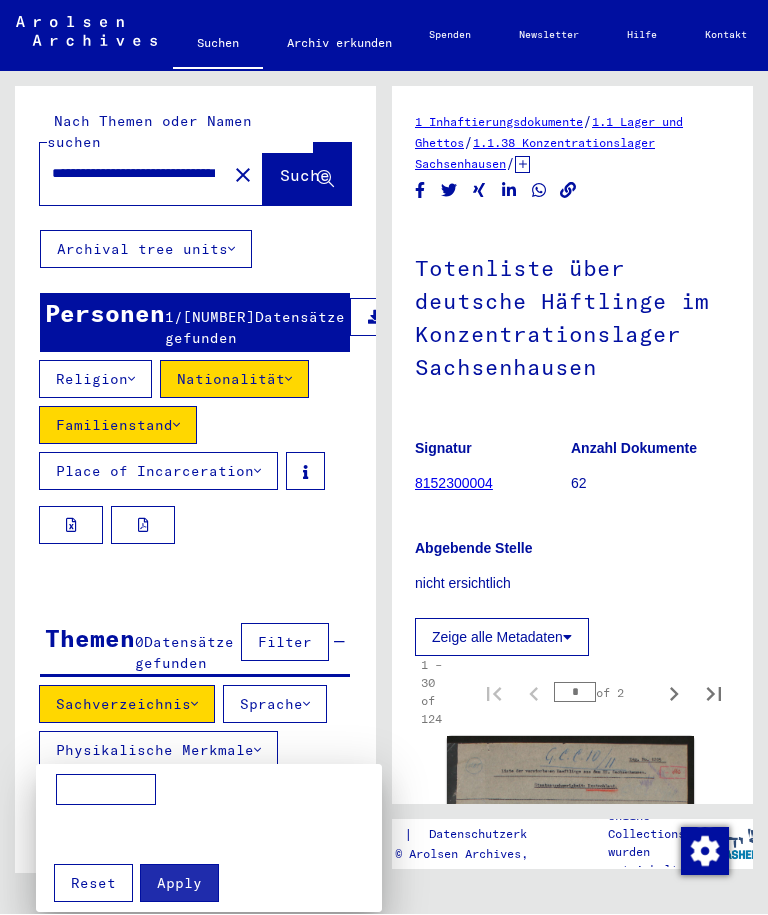 click at bounding box center [384, 457] 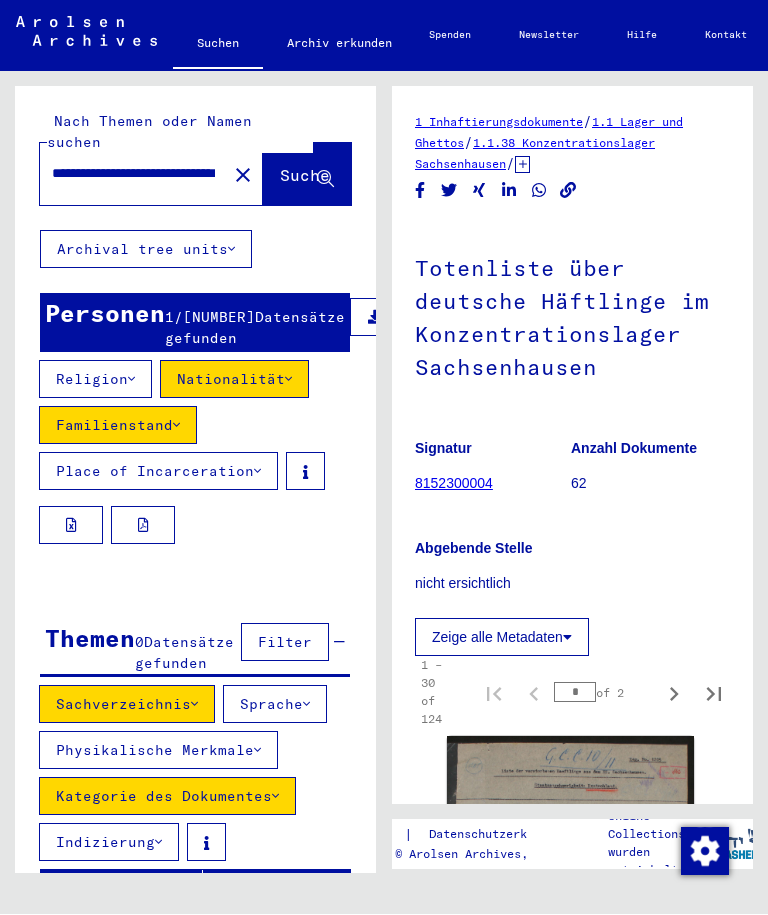 click at bounding box center (306, 705) 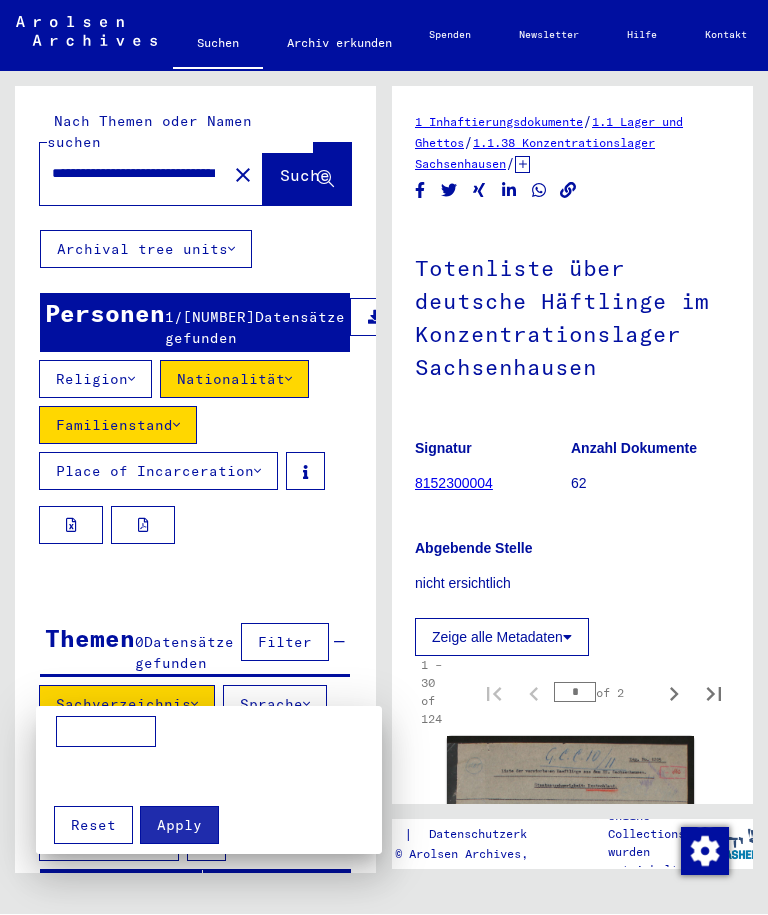 click at bounding box center [106, 733] 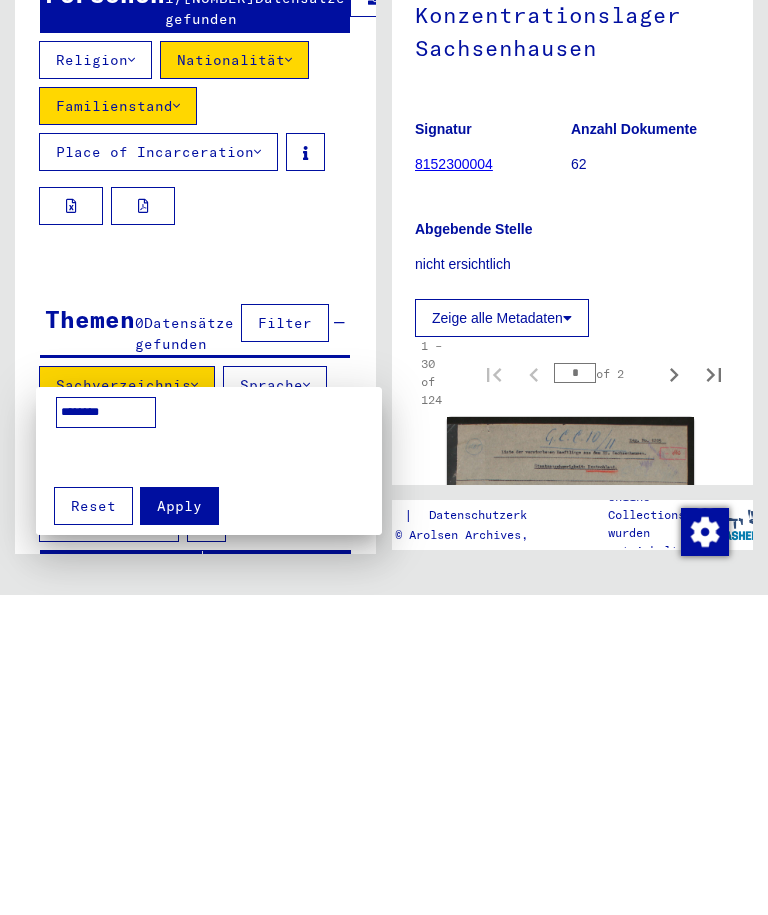 type on "*******" 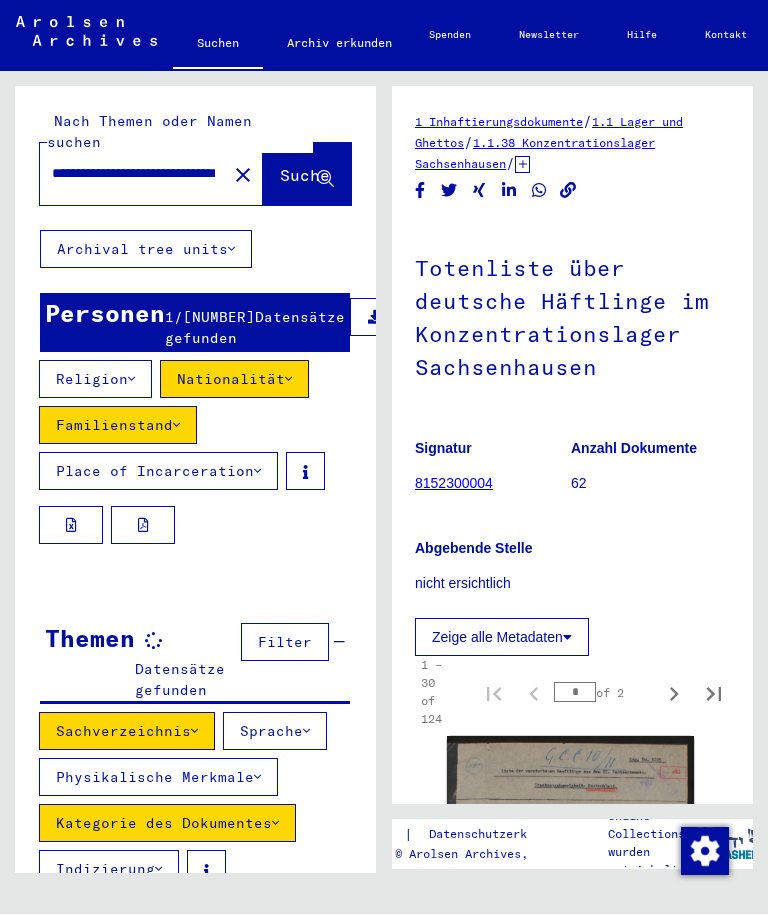 click at bounding box center [194, 732] 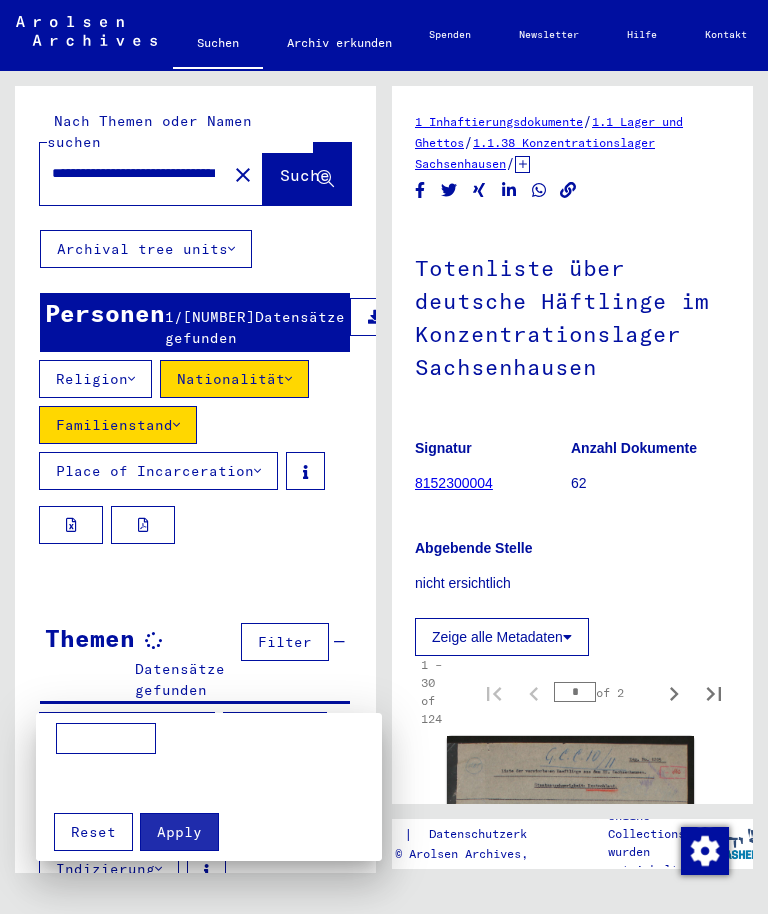 click at bounding box center [384, 457] 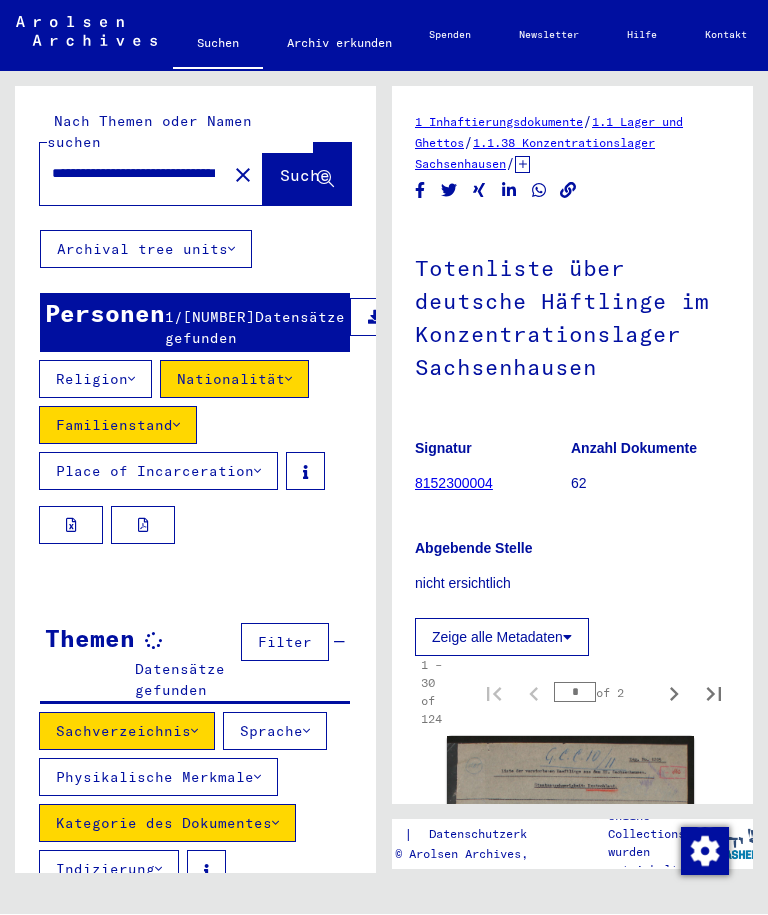 click at bounding box center (257, 778) 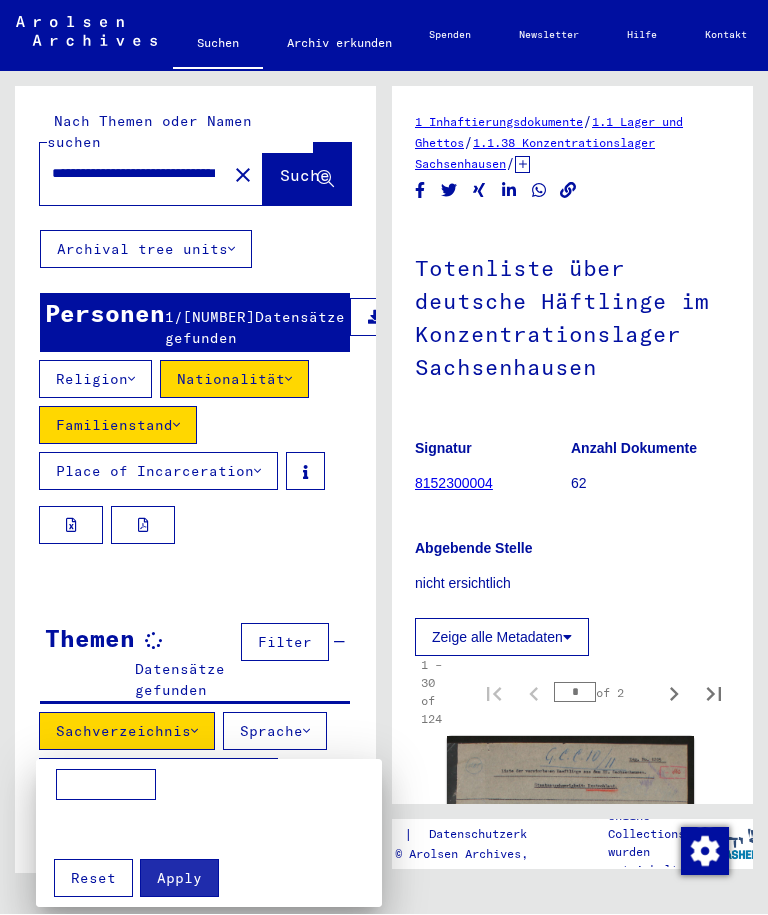 click at bounding box center [384, 457] 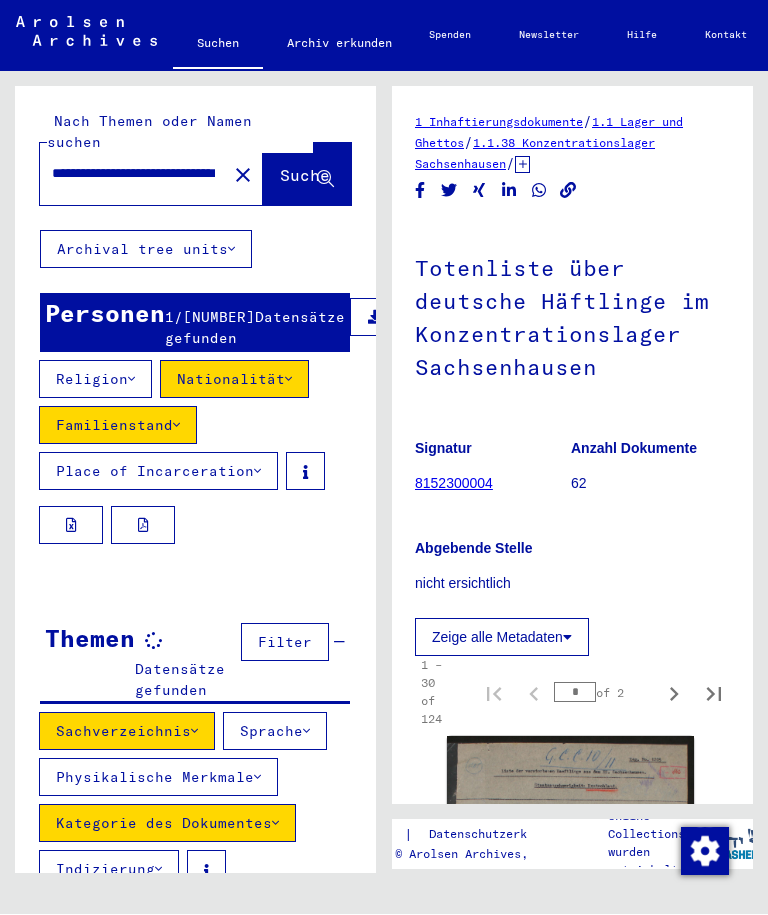 click 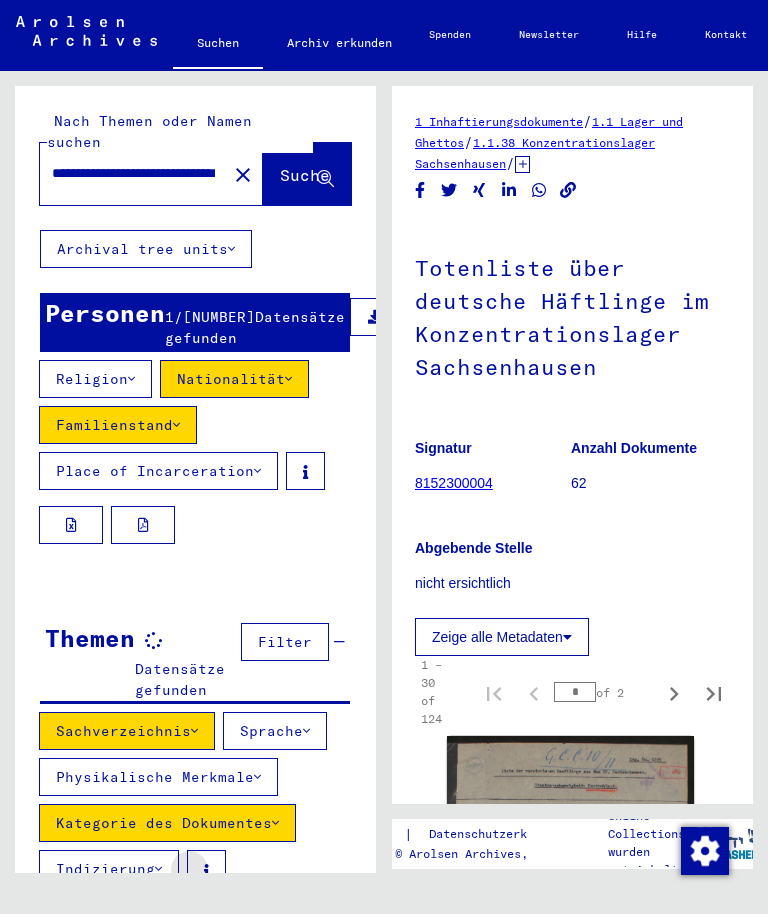 click at bounding box center (206, 870) 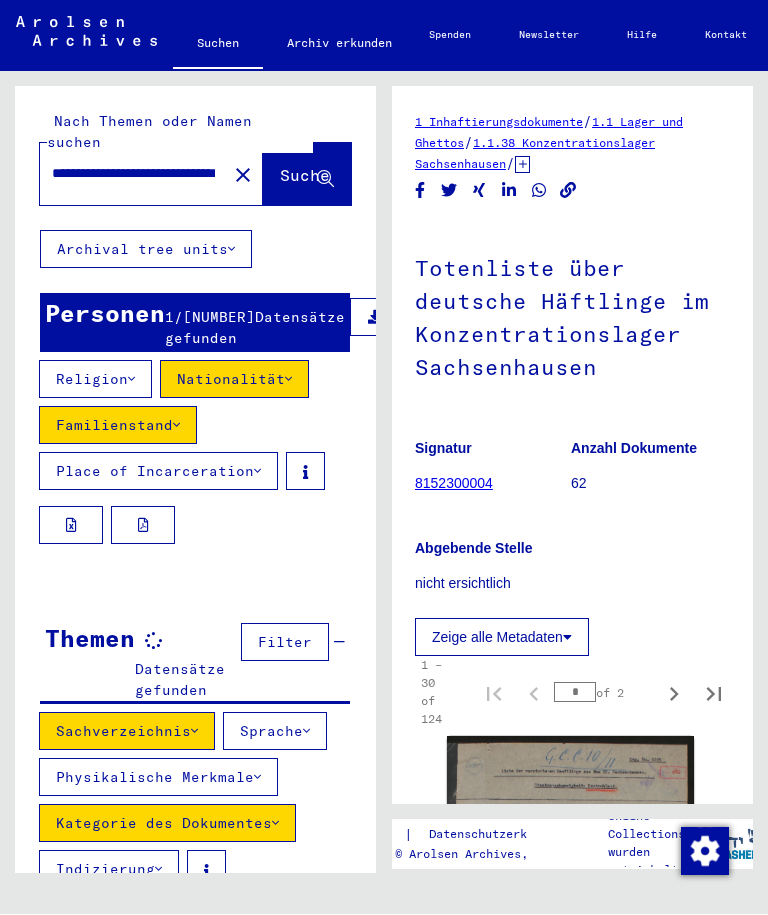 click at bounding box center (195, 530) 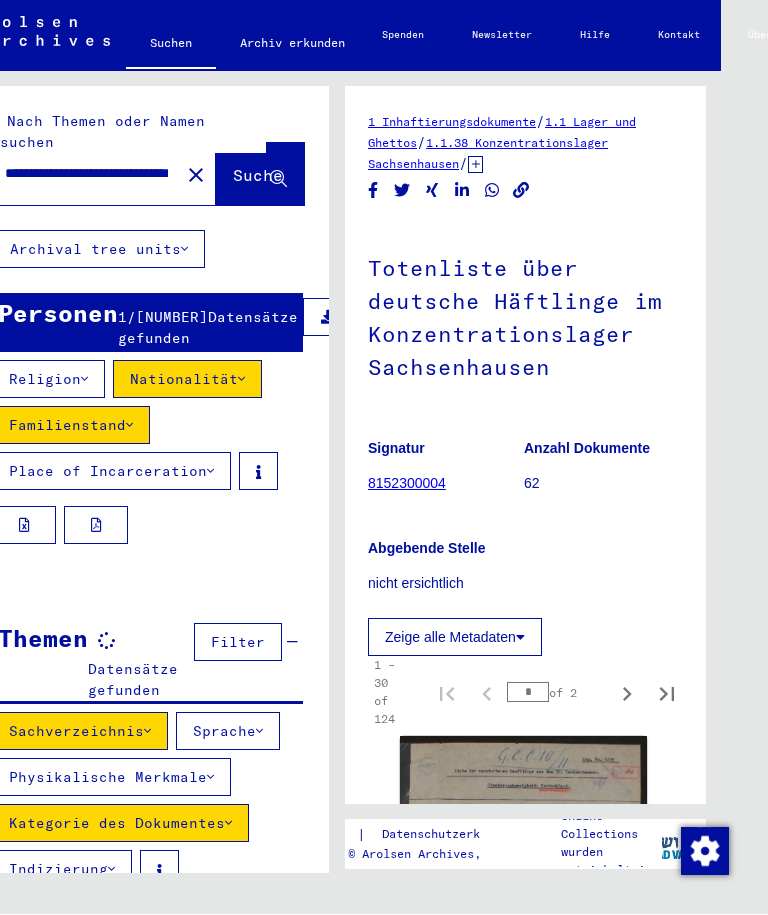 scroll, scrollTop: 25, scrollLeft: 49, axis: both 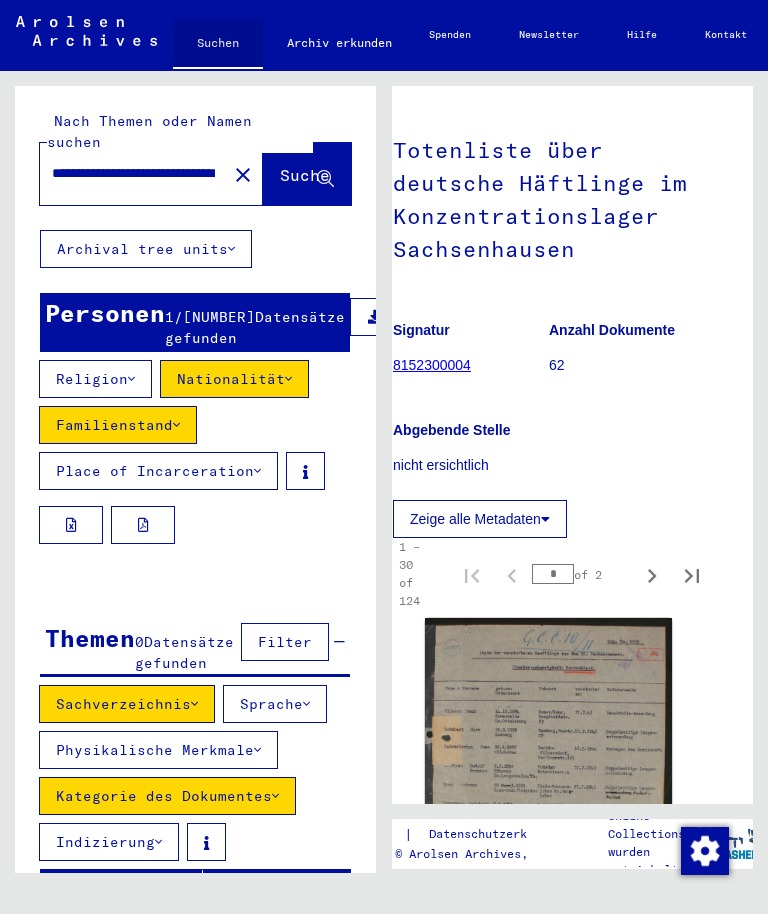click on "Suchen" 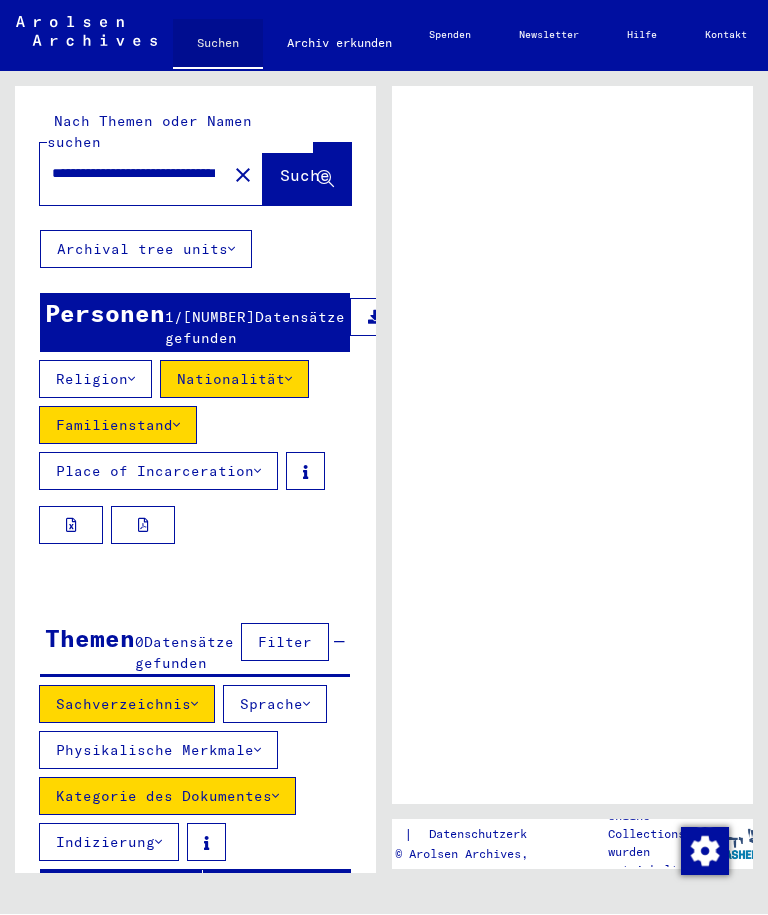 type 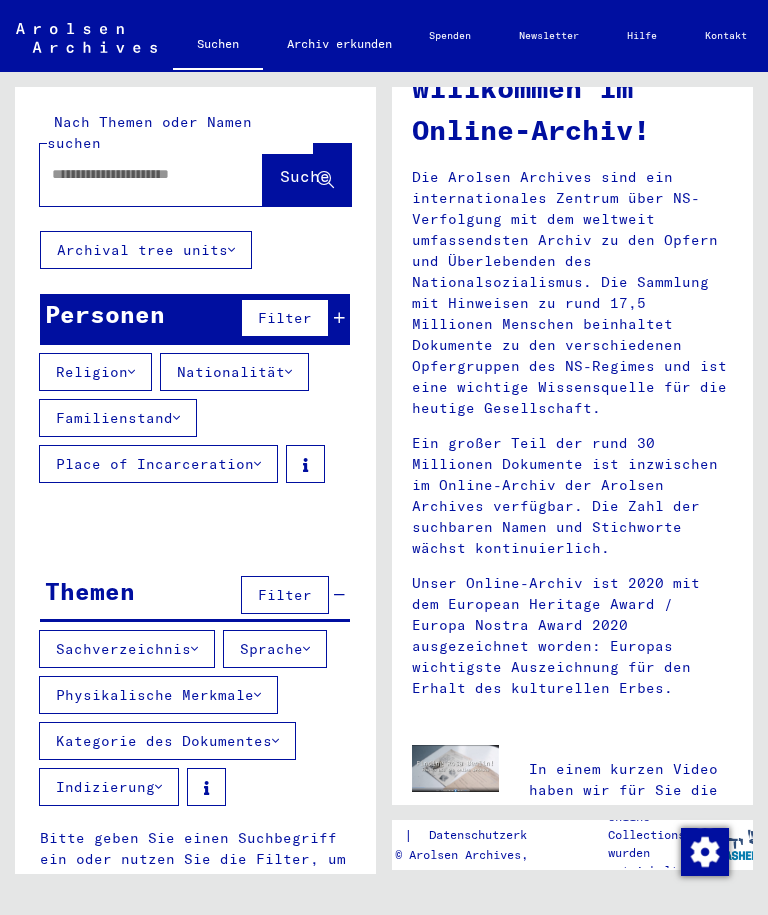 scroll, scrollTop: 129, scrollLeft: 0, axis: vertical 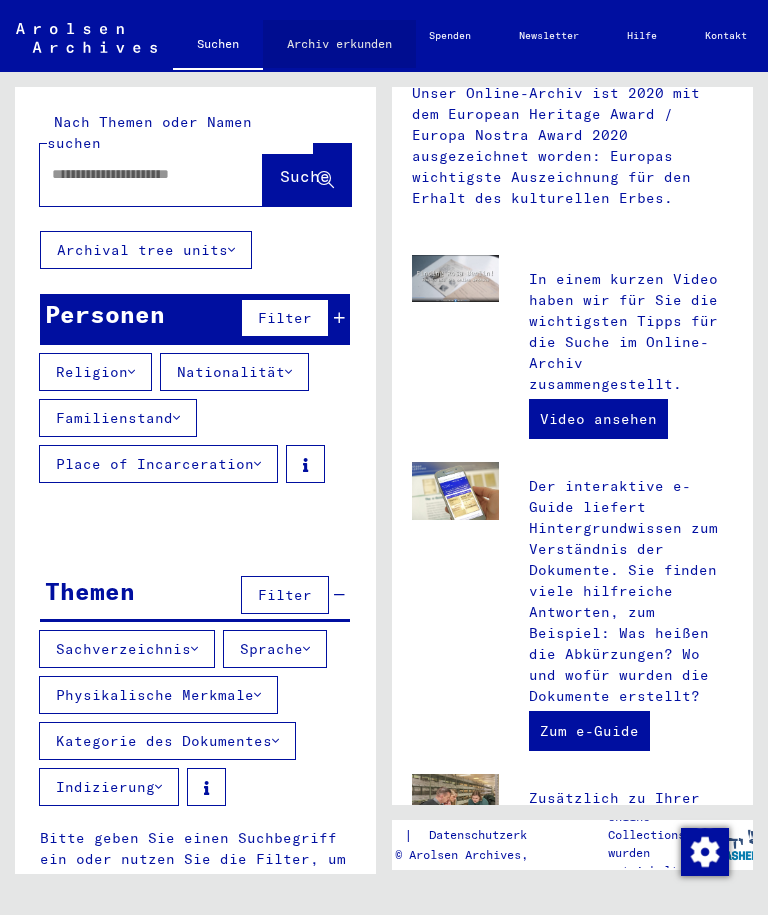 click on "Archiv erkunden" 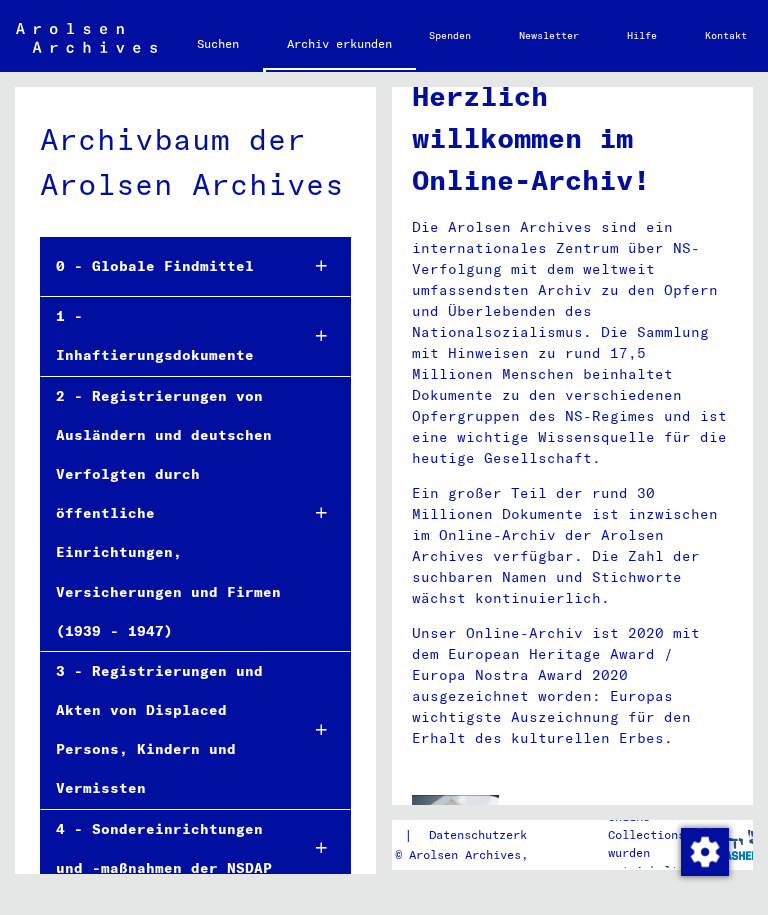 scroll, scrollTop: 62, scrollLeft: 0, axis: vertical 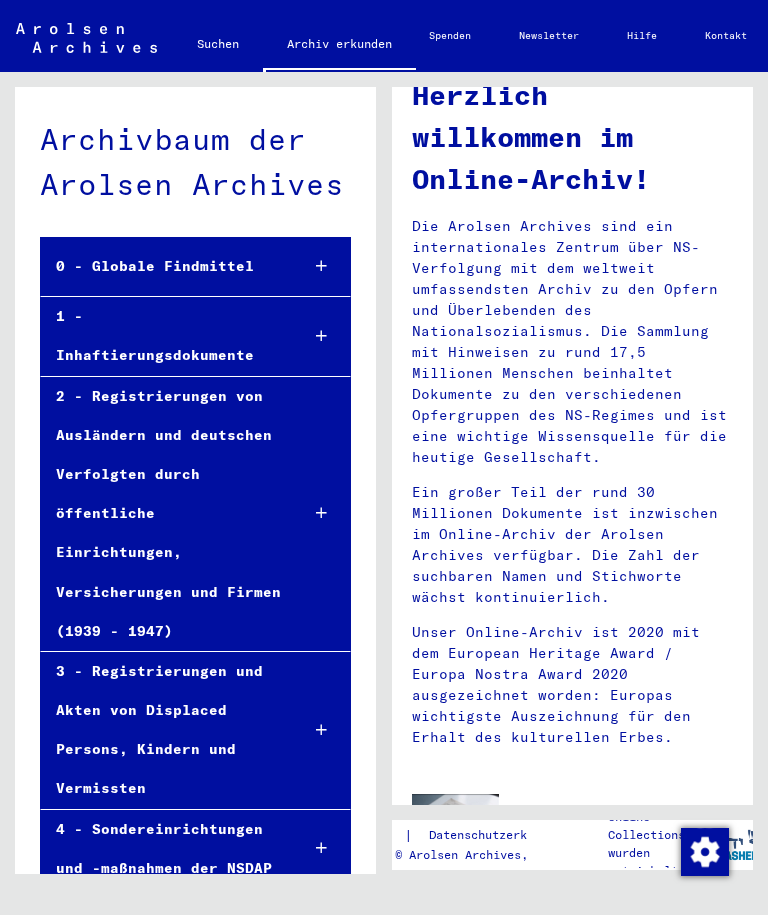 click at bounding box center [321, 336] 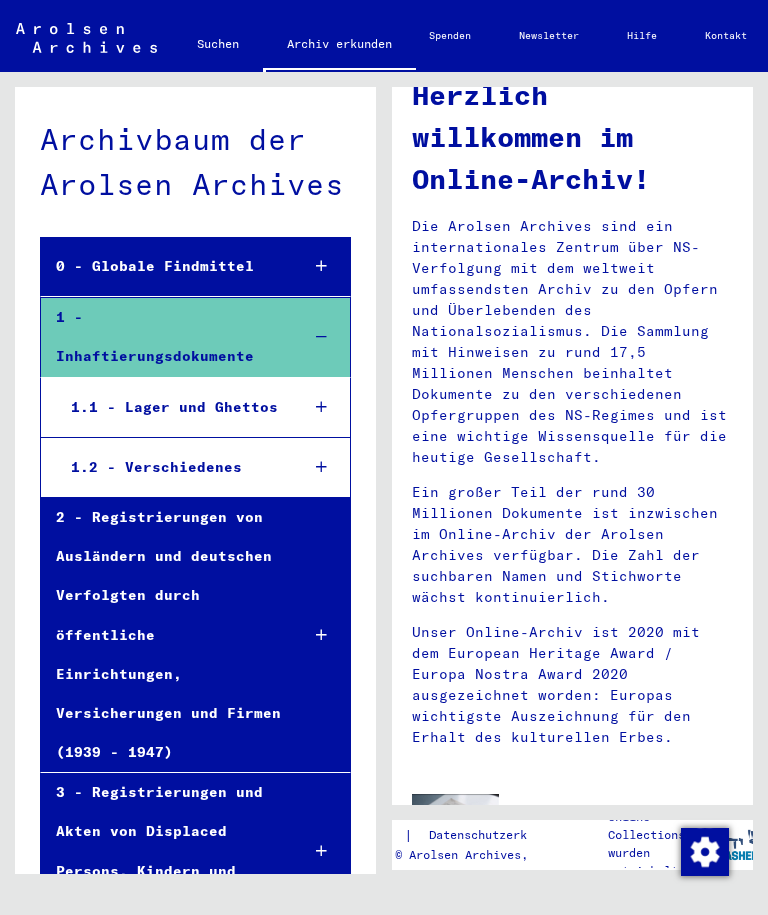 click at bounding box center (321, 407) 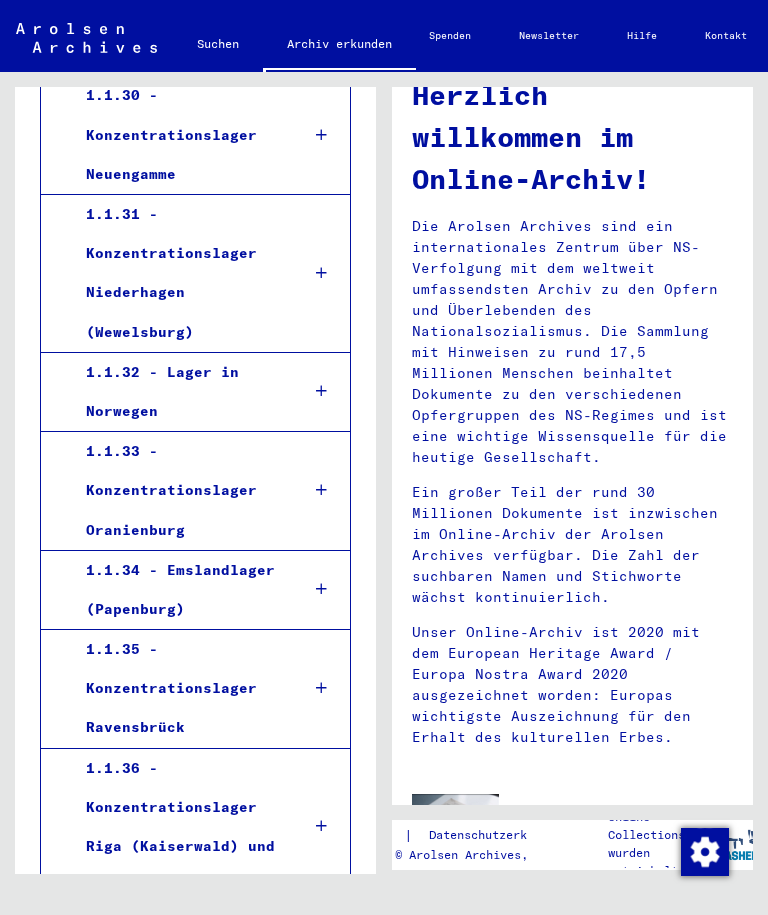 scroll, scrollTop: 3901, scrollLeft: 0, axis: vertical 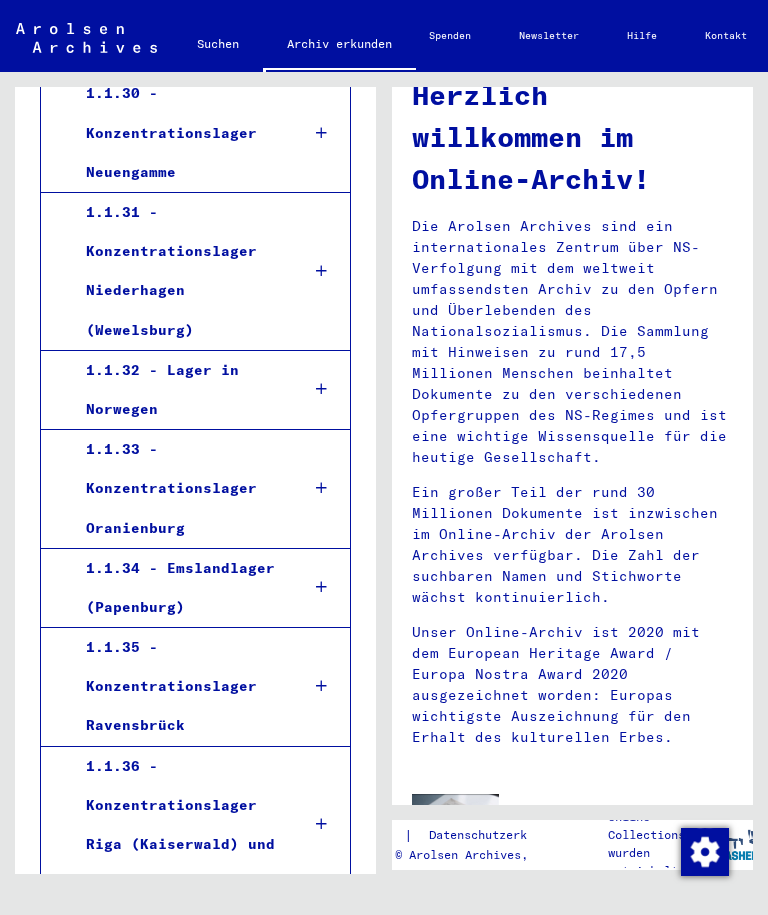 click at bounding box center (321, 488) 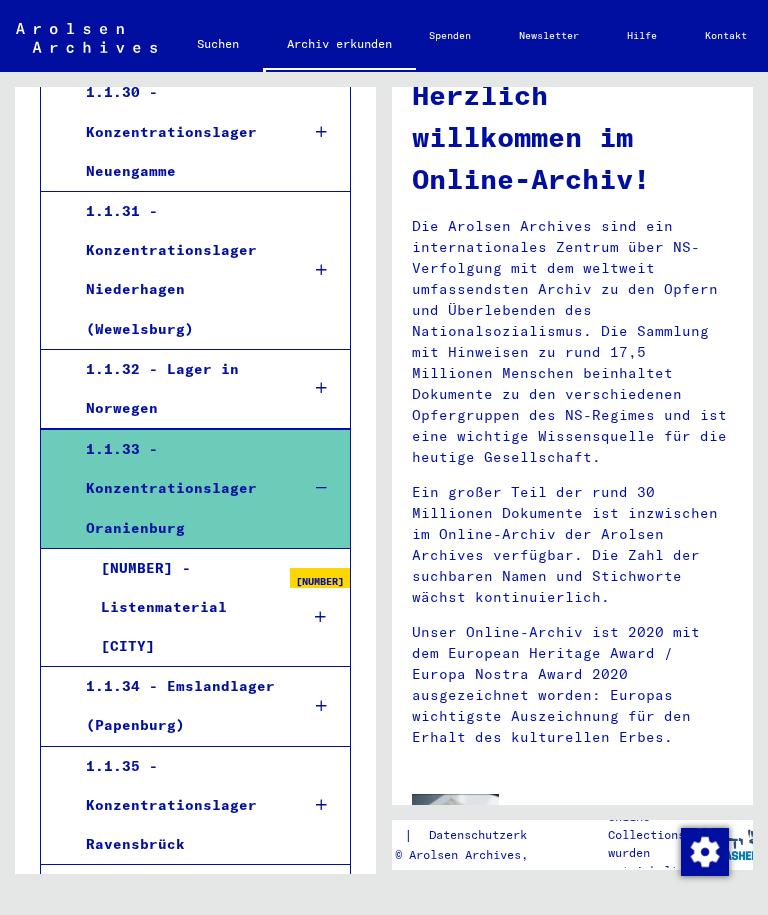 click at bounding box center [320, 617] 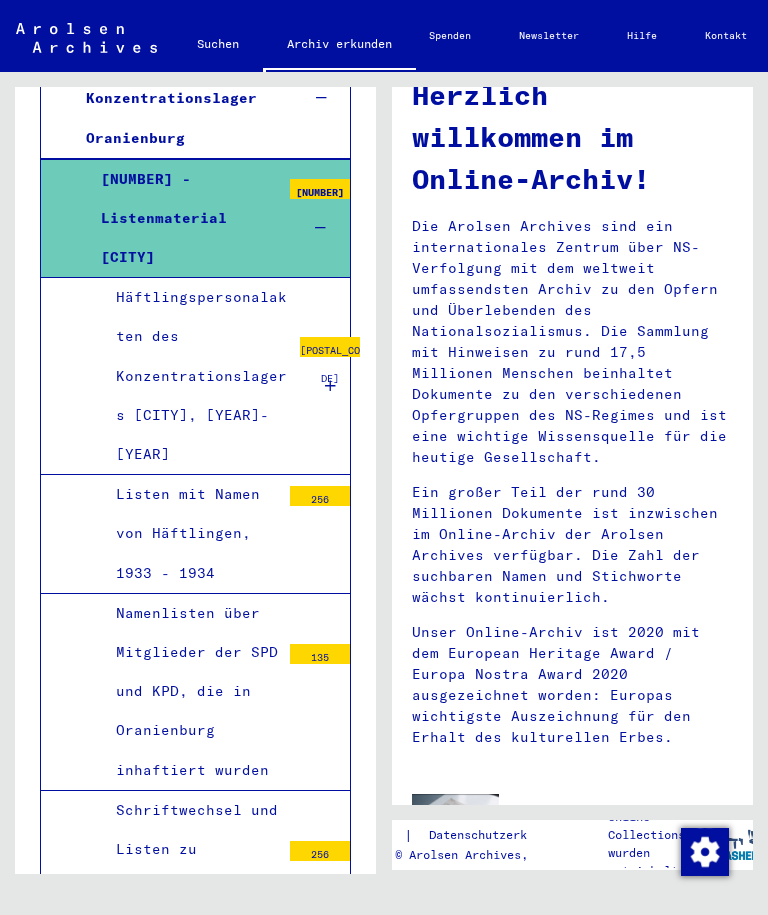 scroll, scrollTop: 4295, scrollLeft: 0, axis: vertical 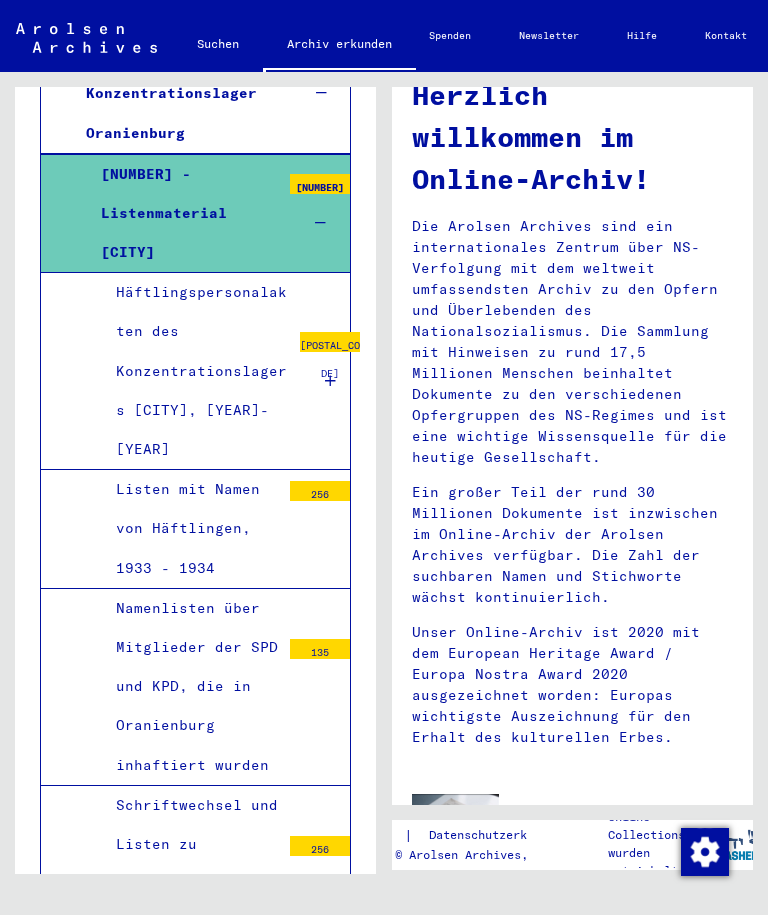 click on "135" at bounding box center (320, 649) 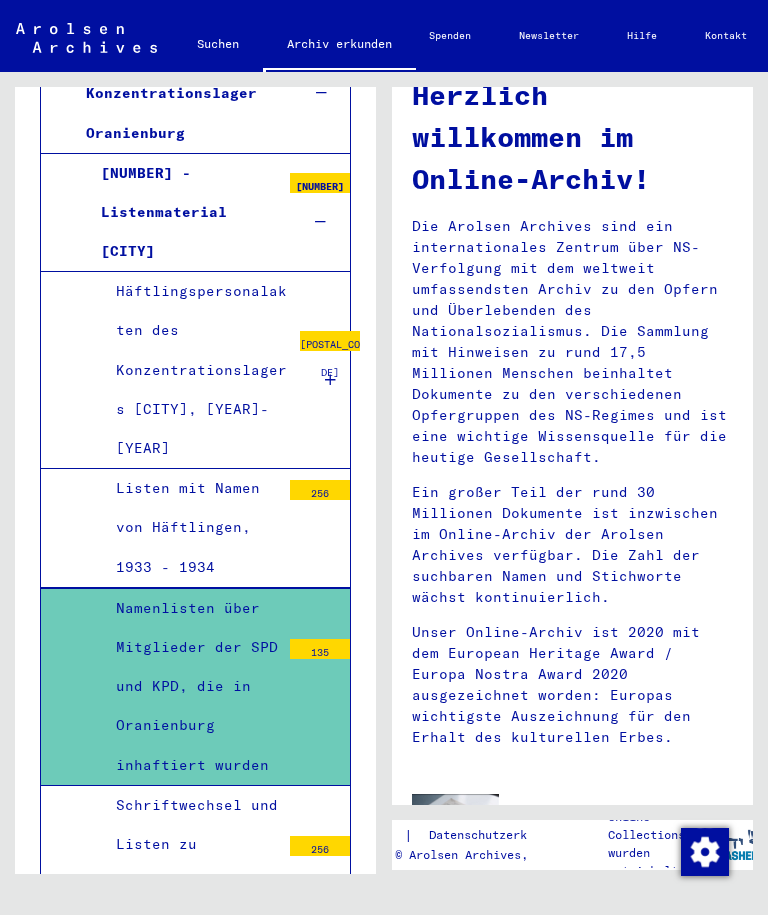 click on "Namenlisten über Mitglieder der SPD und KPD, die in Oranienburg inhaftiert      wurden" at bounding box center [190, 687] 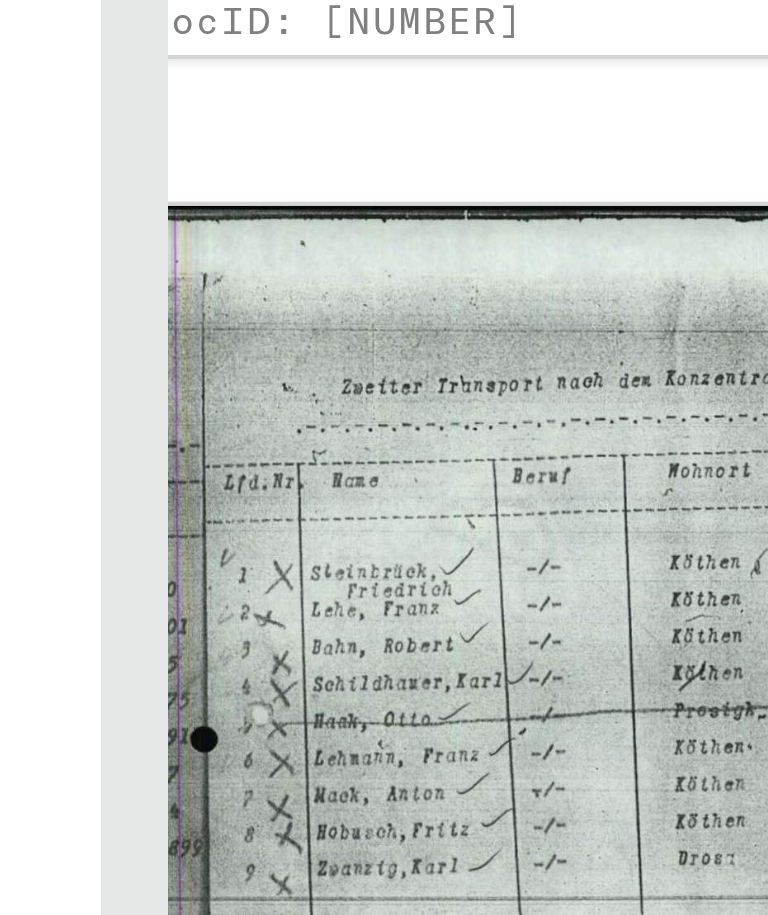 scroll, scrollTop: 2961, scrollLeft: 64, axis: both 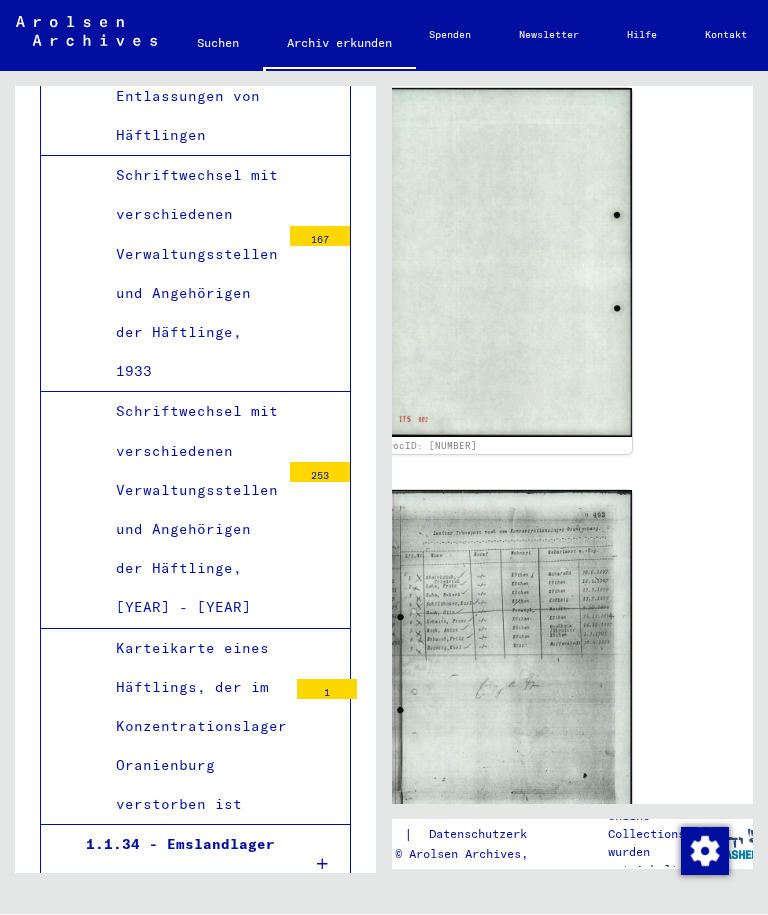 click on "Karteikarte eines Häftlings, der im Konzentrationslager Oranienburg verstorben ist" at bounding box center [194, 728] 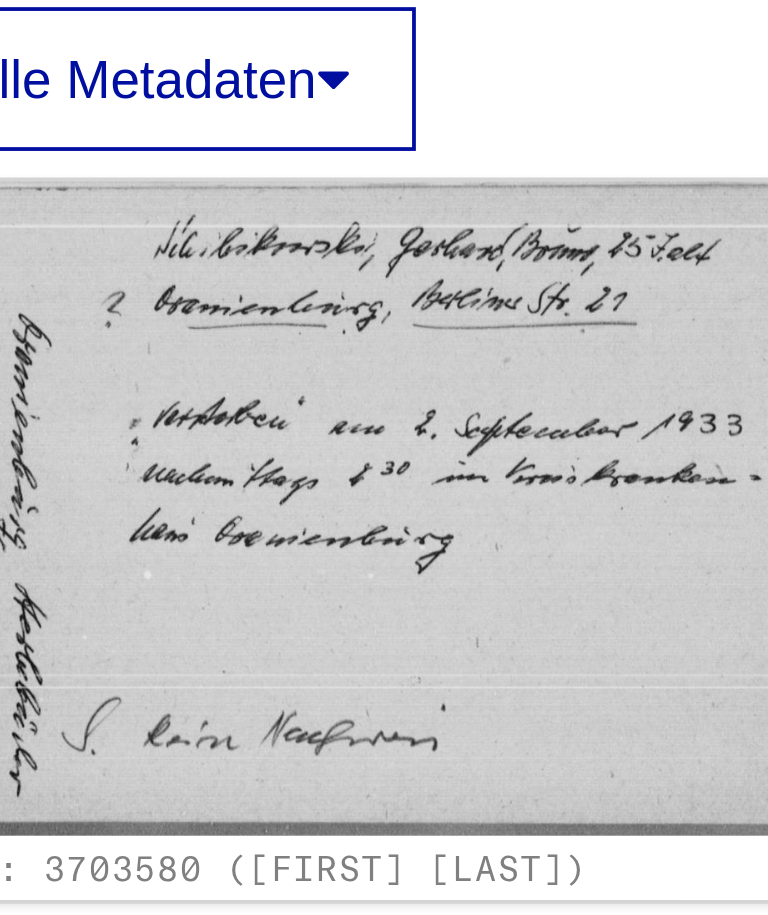 scroll, scrollTop: 224, scrollLeft: 3, axis: both 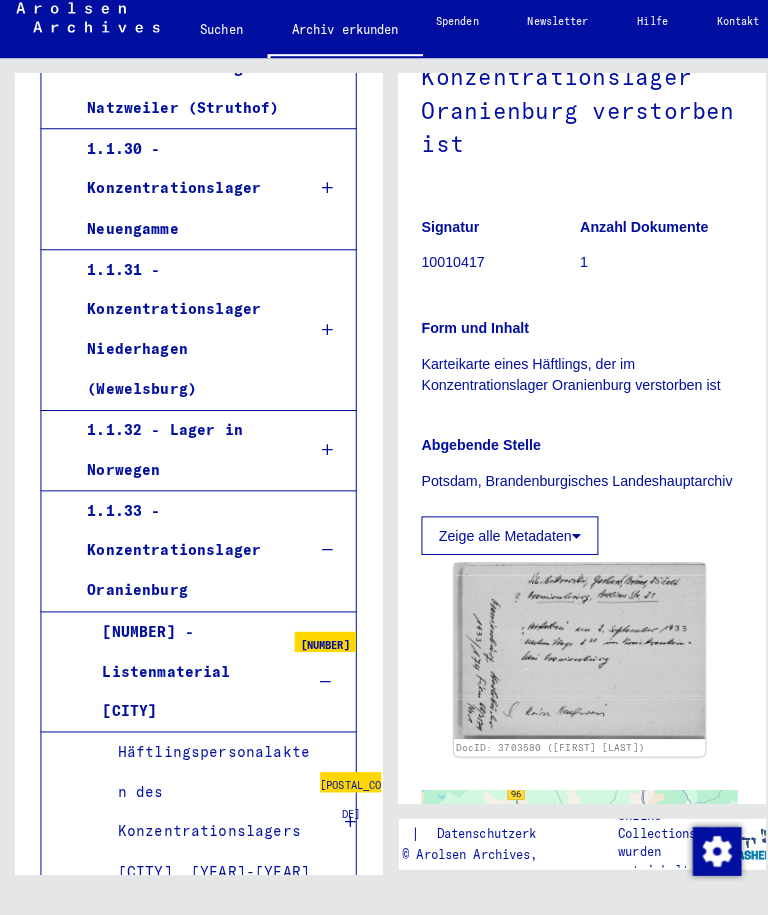 click at bounding box center [322, 556] 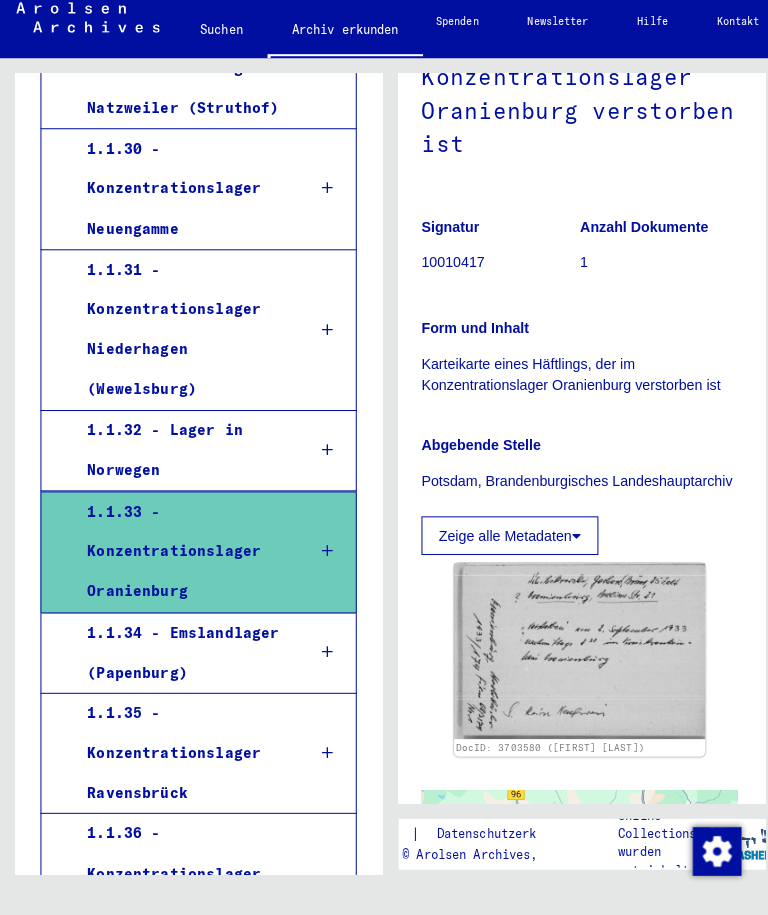 click at bounding box center [322, 557] 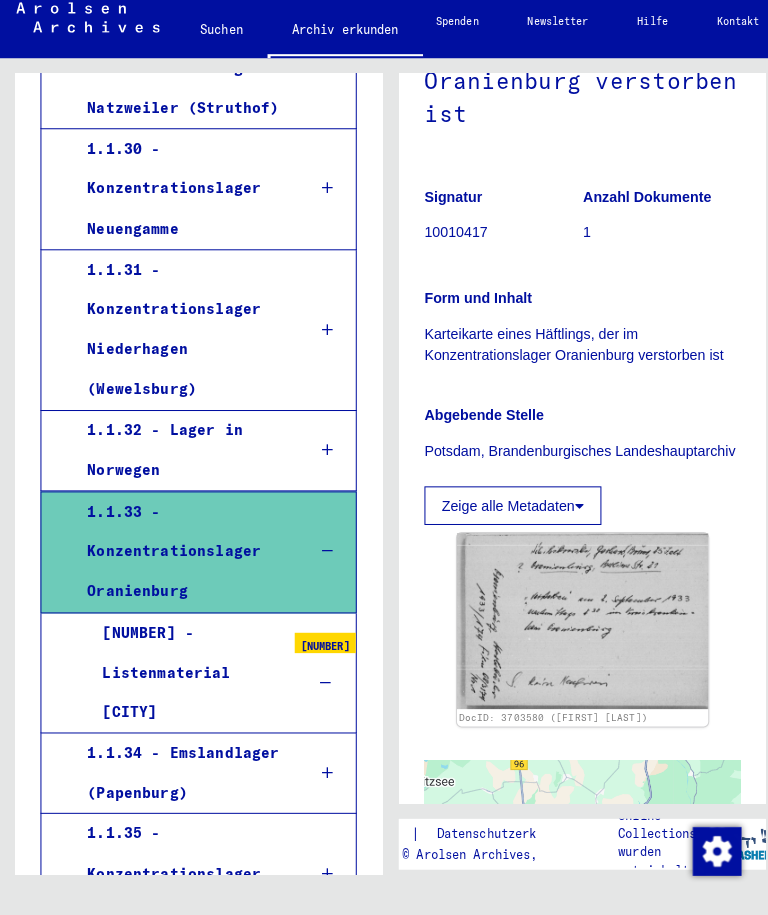 scroll, scrollTop: 248, scrollLeft: 0, axis: vertical 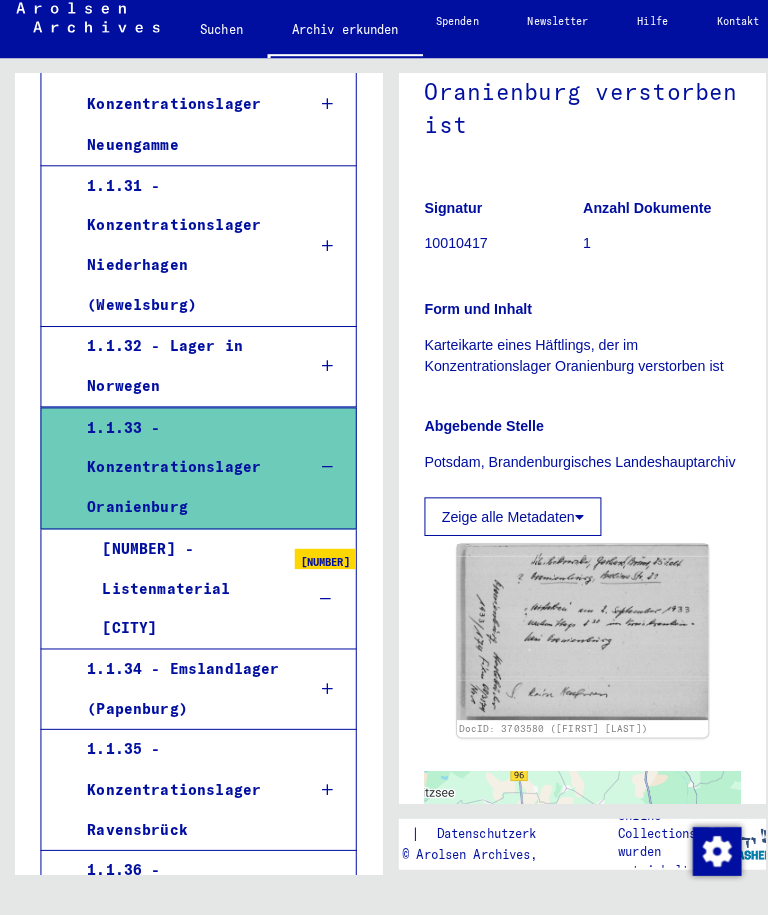 click at bounding box center [320, 603] 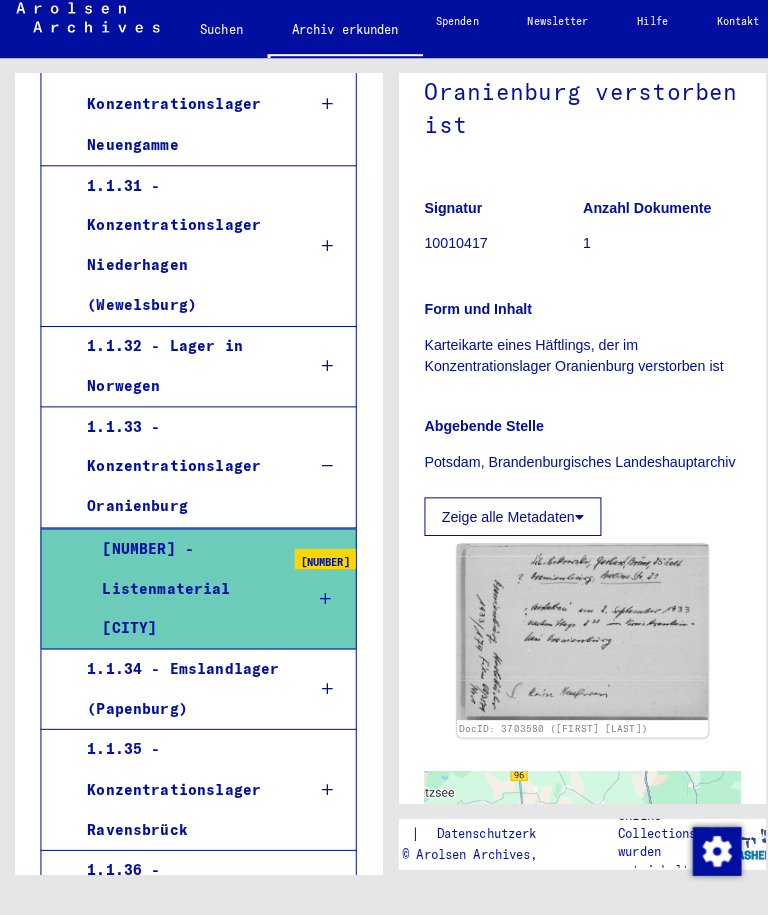 click on "[NUMBER]" at bounding box center [320, 564] 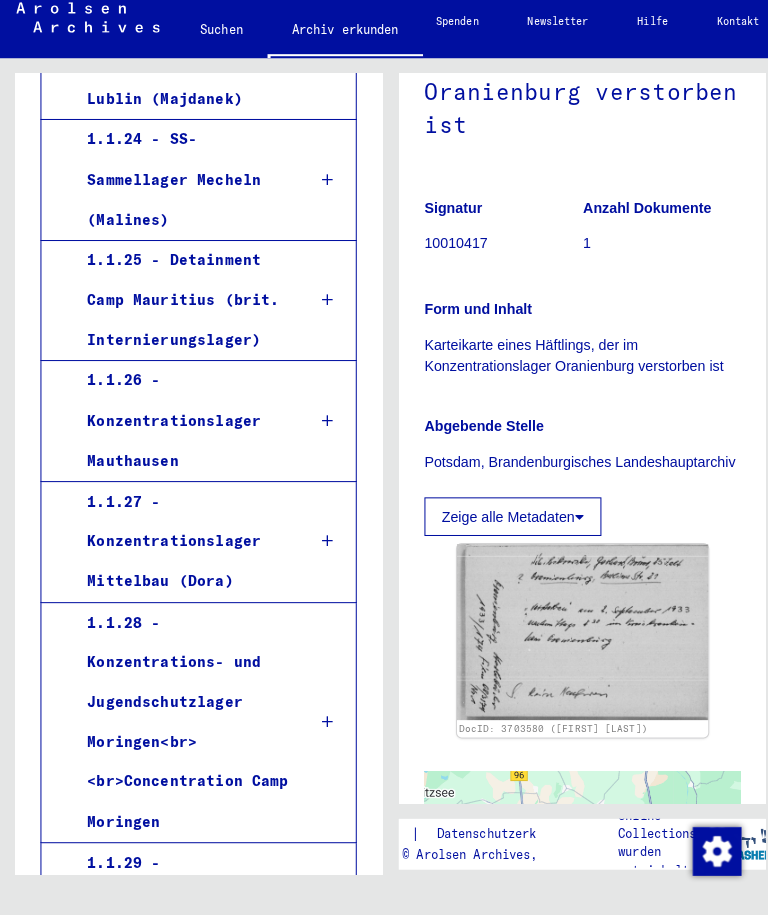 scroll, scrollTop: 2951, scrollLeft: 0, axis: vertical 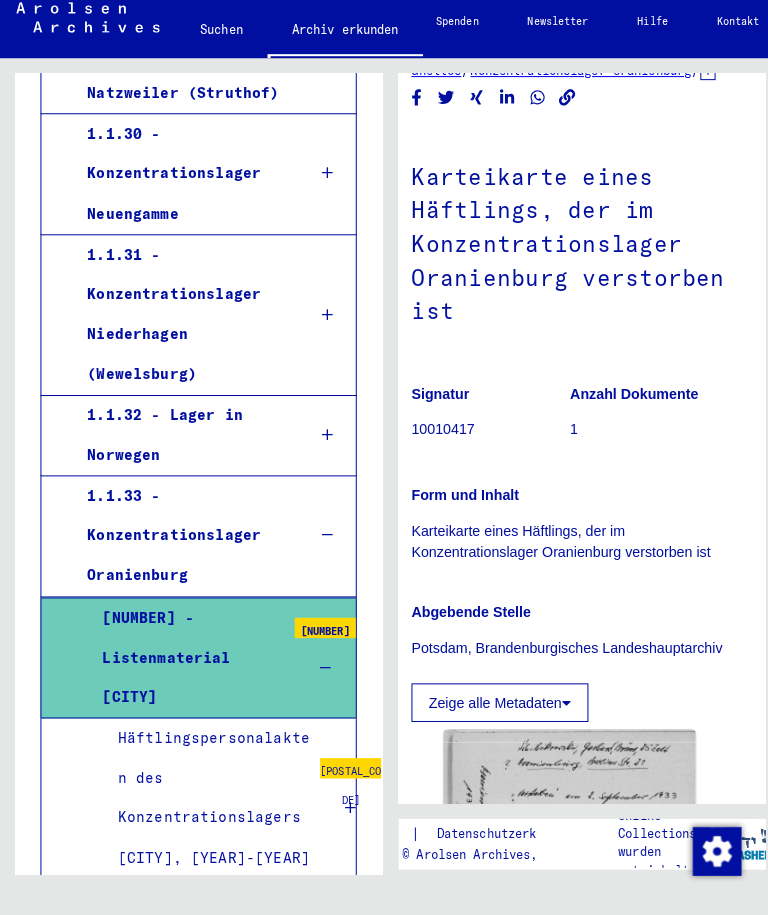 click at bounding box center (345, 809) 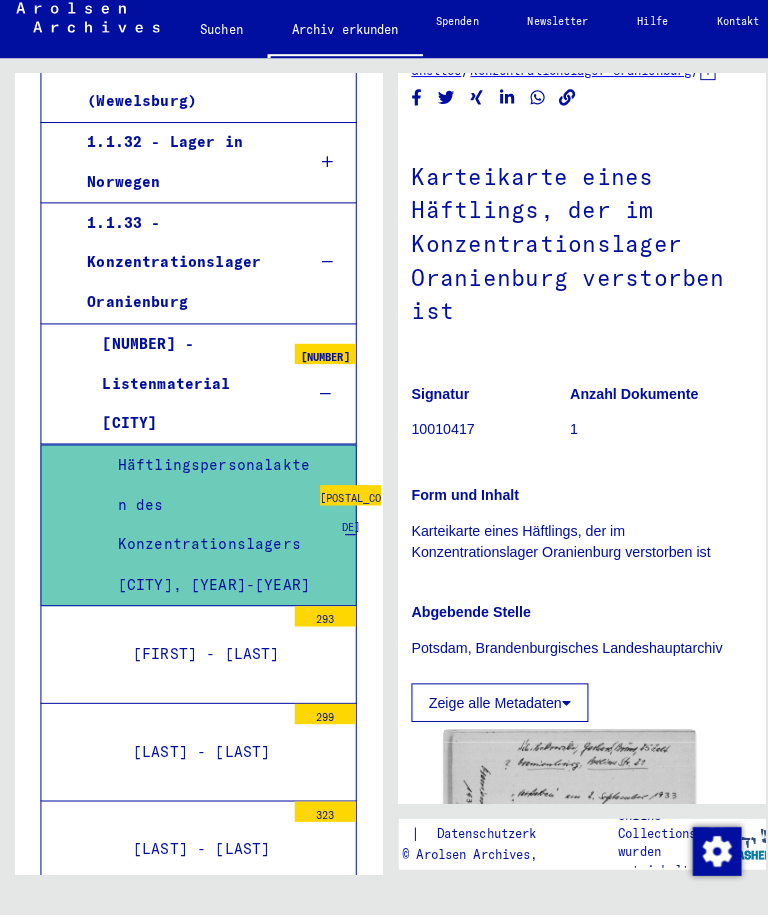 scroll, scrollTop: 4047, scrollLeft: 0, axis: vertical 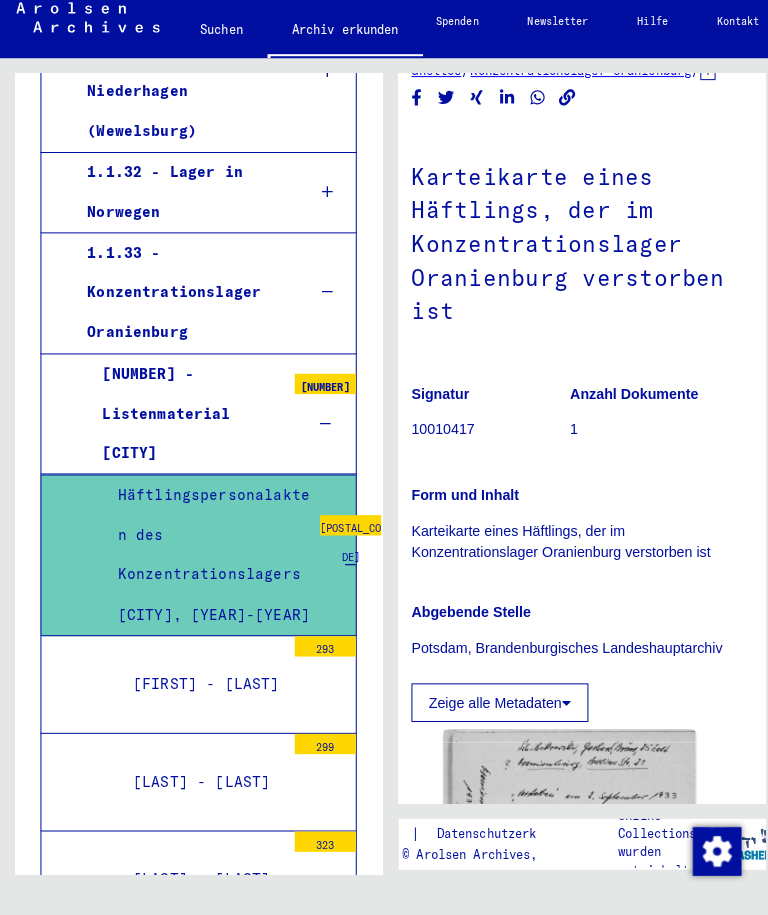 click at bounding box center [345, 570] 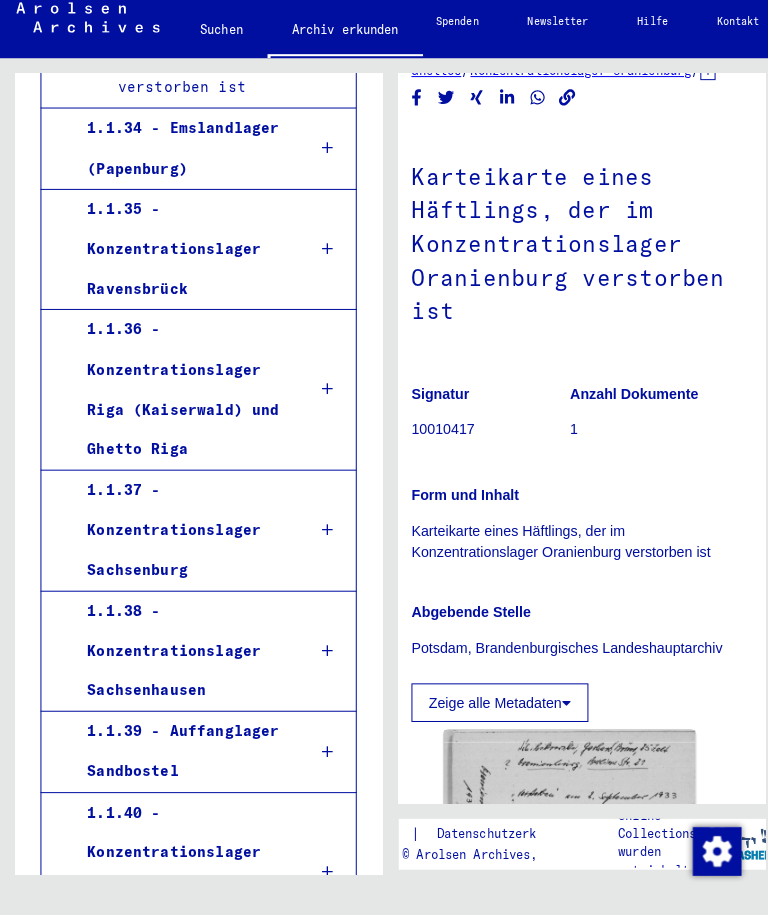 scroll, scrollTop: 5750, scrollLeft: 0, axis: vertical 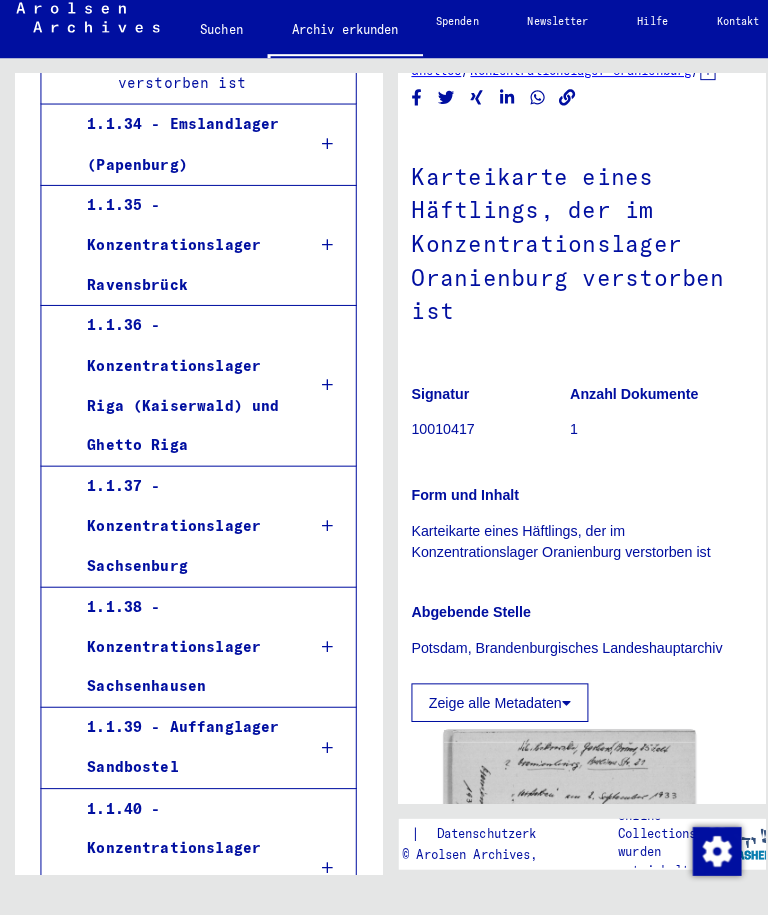 click at bounding box center (322, 651) 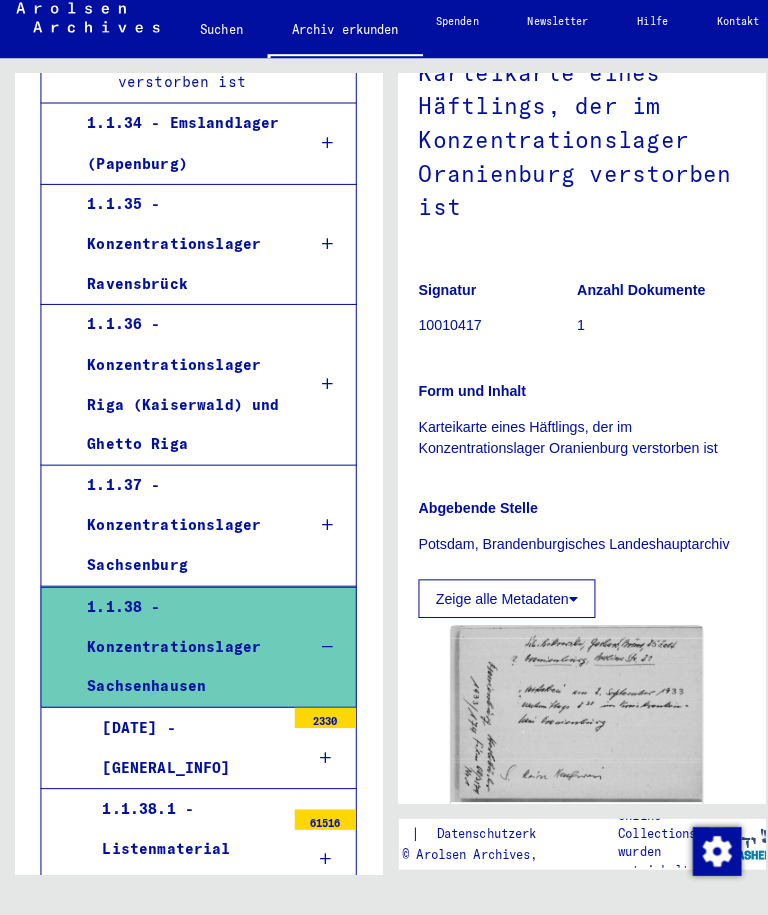 scroll, scrollTop: 165, scrollLeft: 5, axis: both 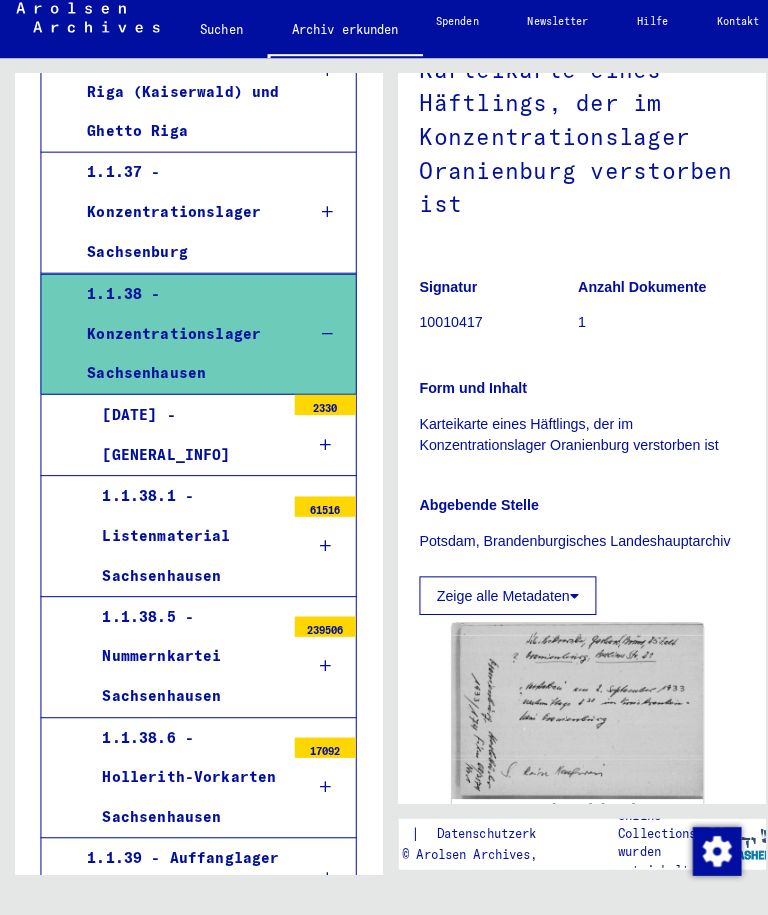 click at bounding box center (320, 670) 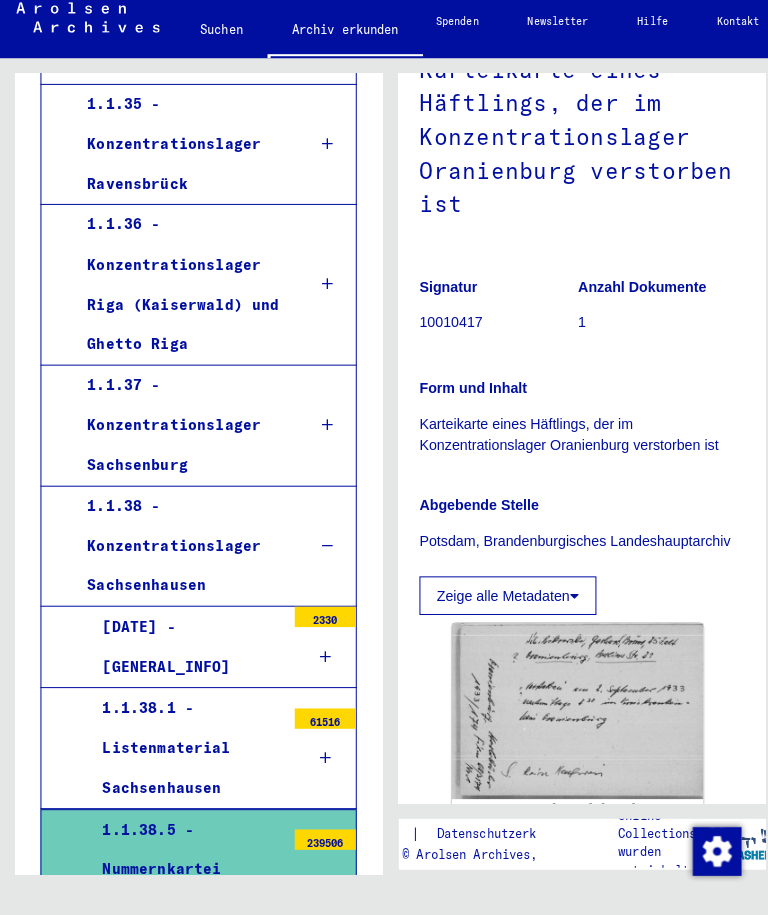 scroll, scrollTop: 5870, scrollLeft: 0, axis: vertical 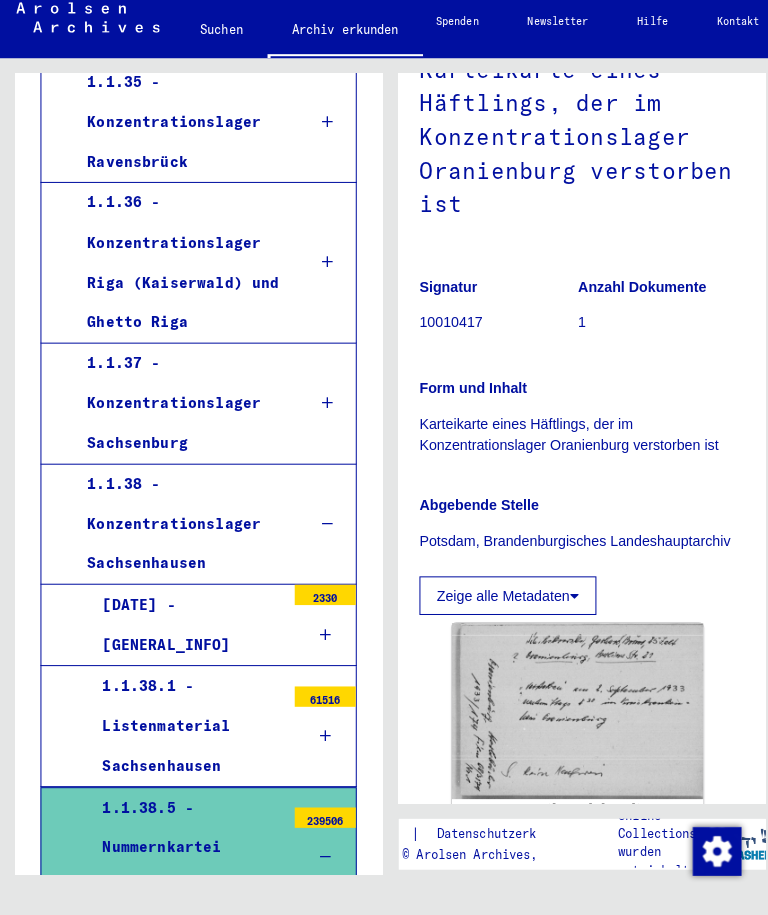 click at bounding box center (320, 639) 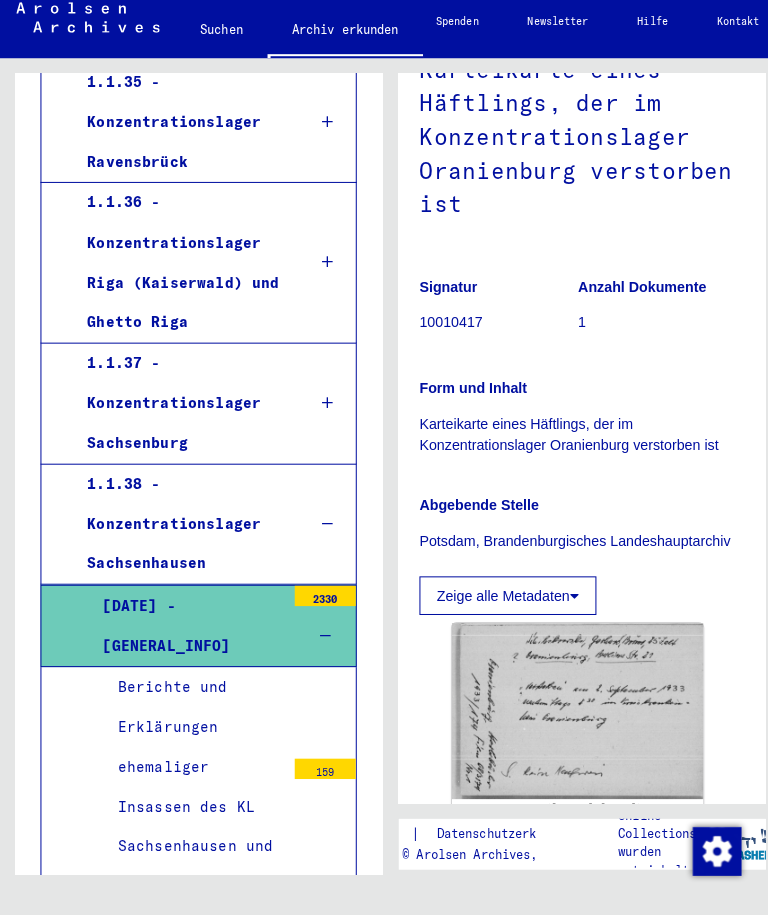 click at bounding box center [320, 640] 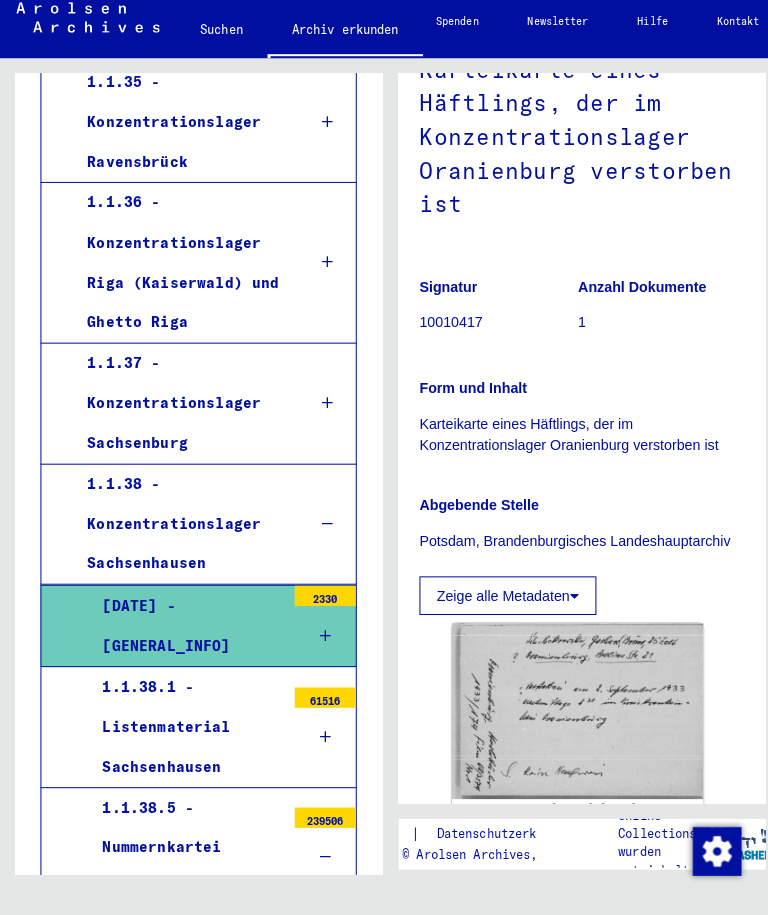 click at bounding box center [320, 640] 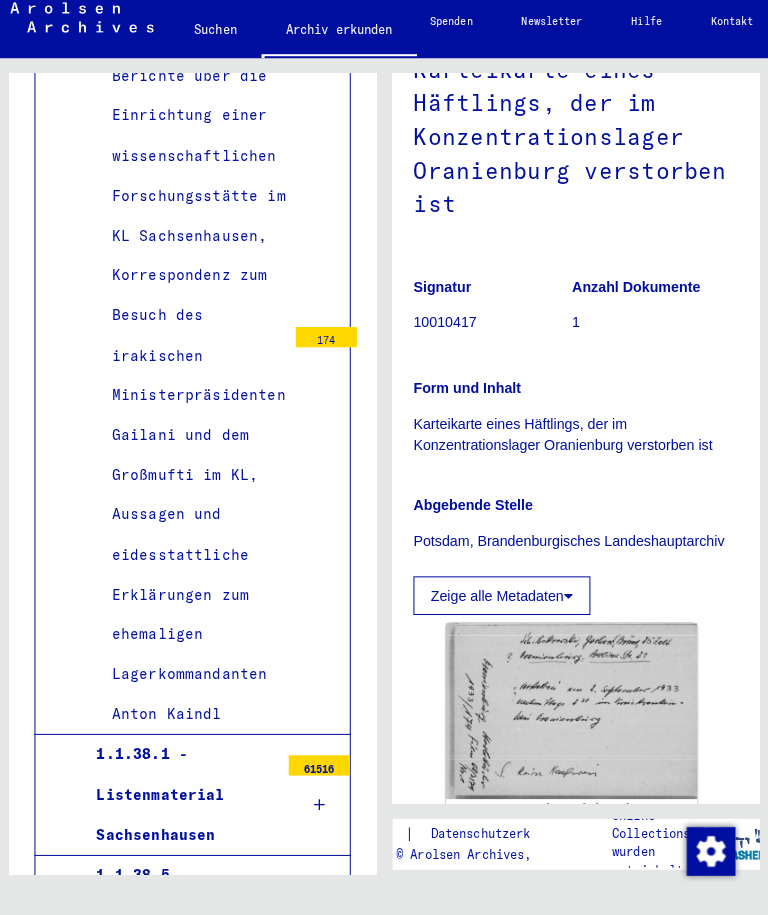 scroll, scrollTop: 10263, scrollLeft: 0, axis: vertical 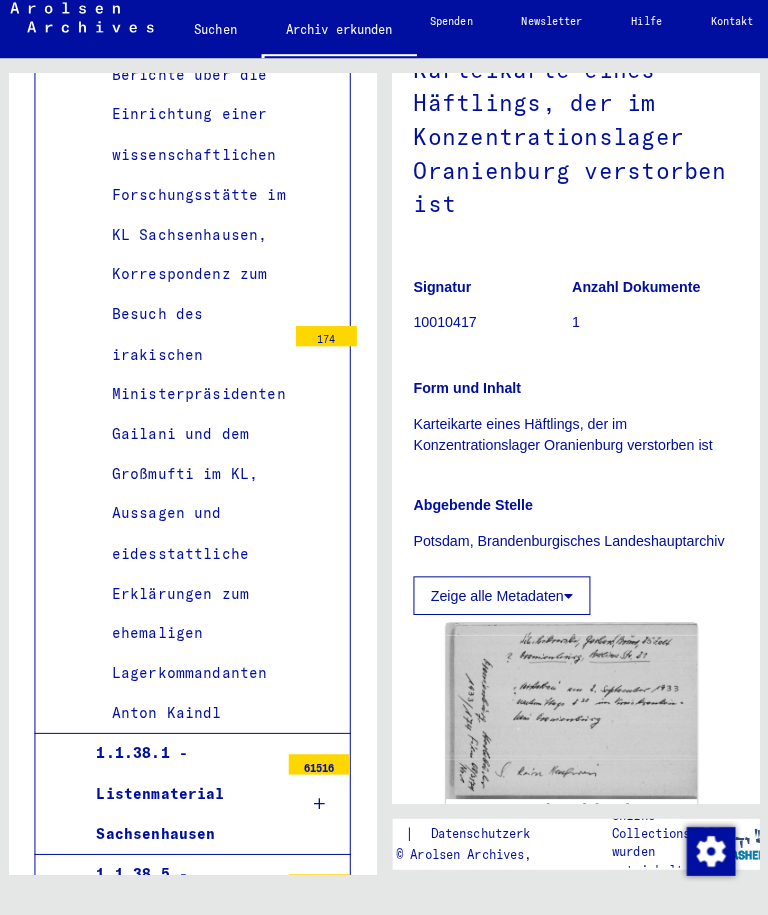 click at bounding box center [320, 805] 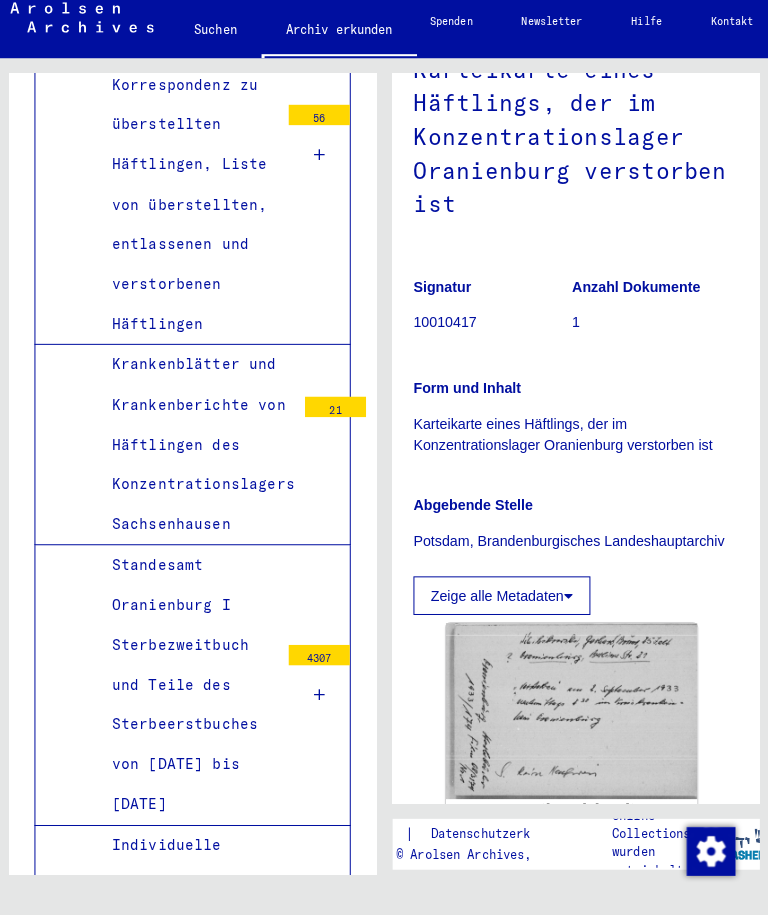 scroll, scrollTop: 14071, scrollLeft: 0, axis: vertical 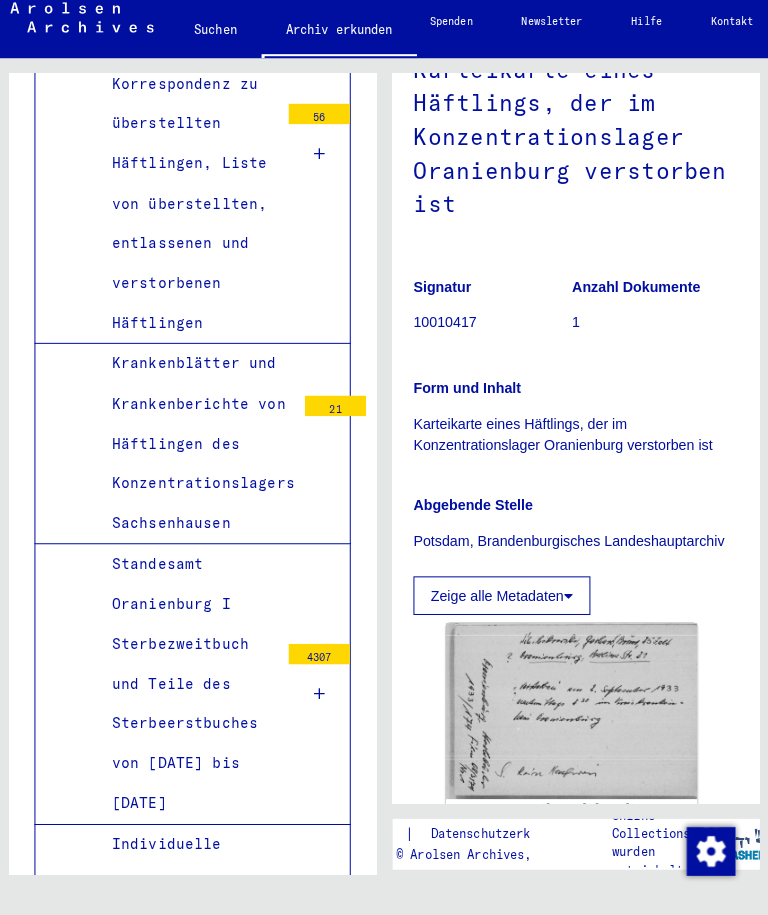 click at bounding box center (320, 697) 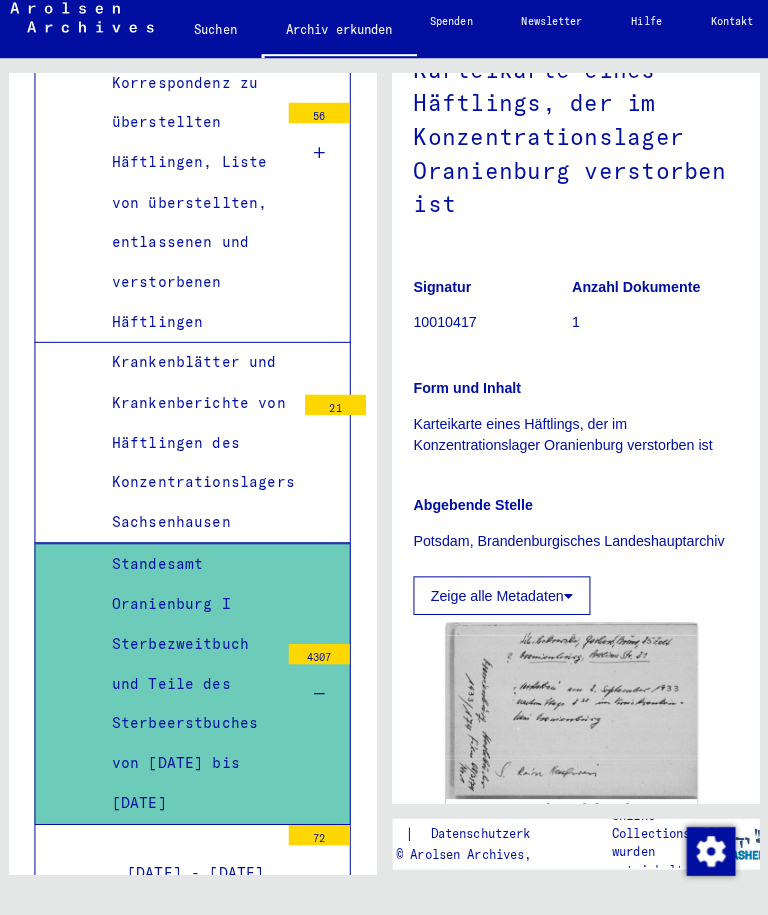 click at bounding box center [320, 697] 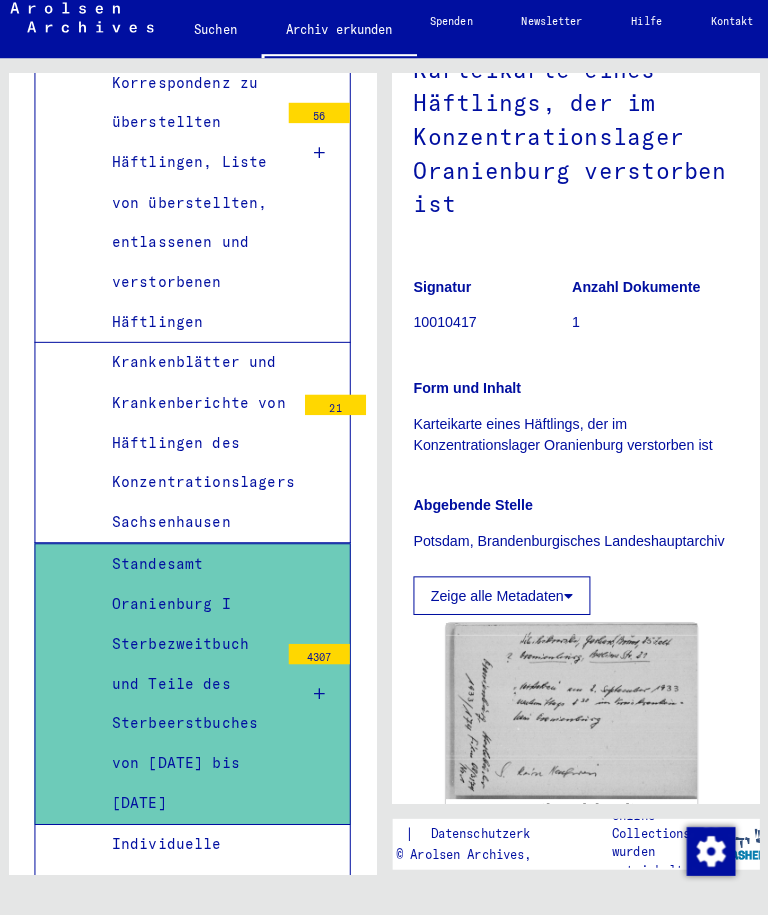 click on "Standesamt Oranienburg I Sterbezweitbuch und Teile des Sterbeerstbuches von [DATE] bis [DATE]" at bounding box center (190, 687) 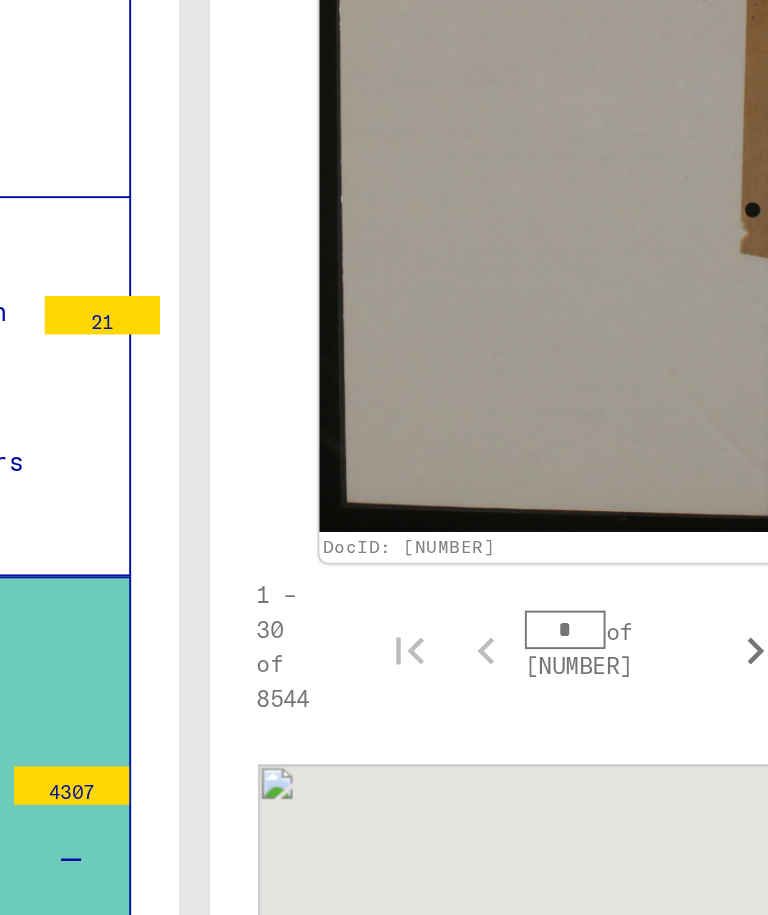scroll, scrollTop: 13476, scrollLeft: 0, axis: vertical 